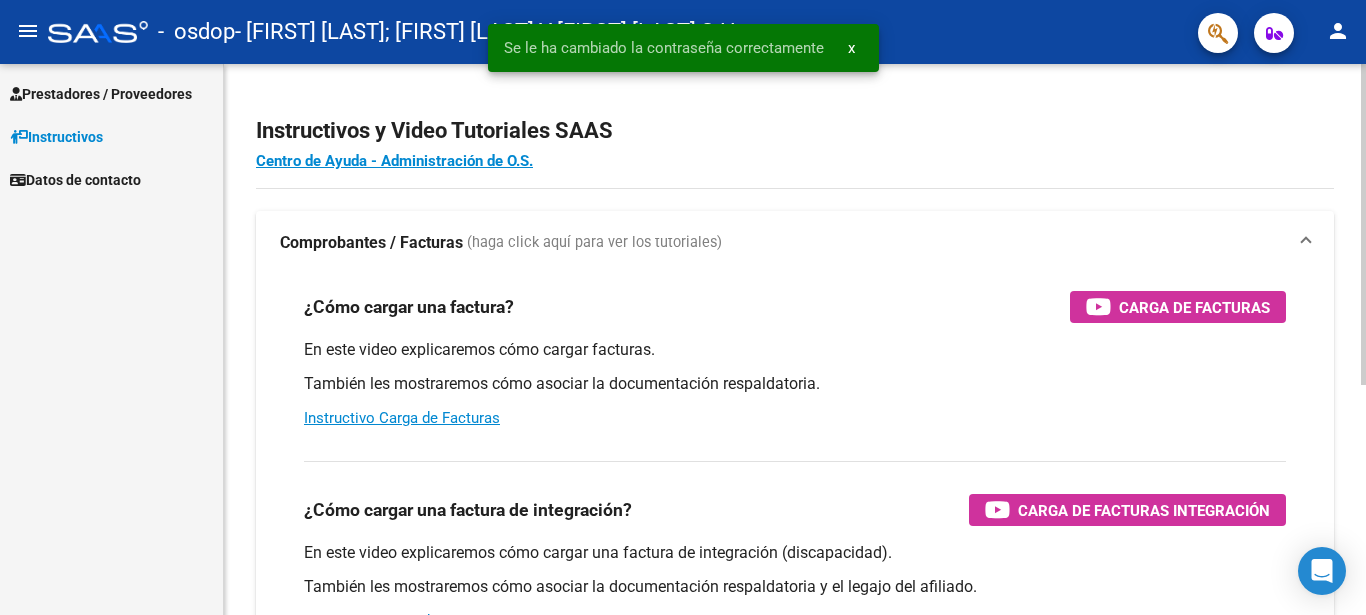 scroll, scrollTop: 0, scrollLeft: 0, axis: both 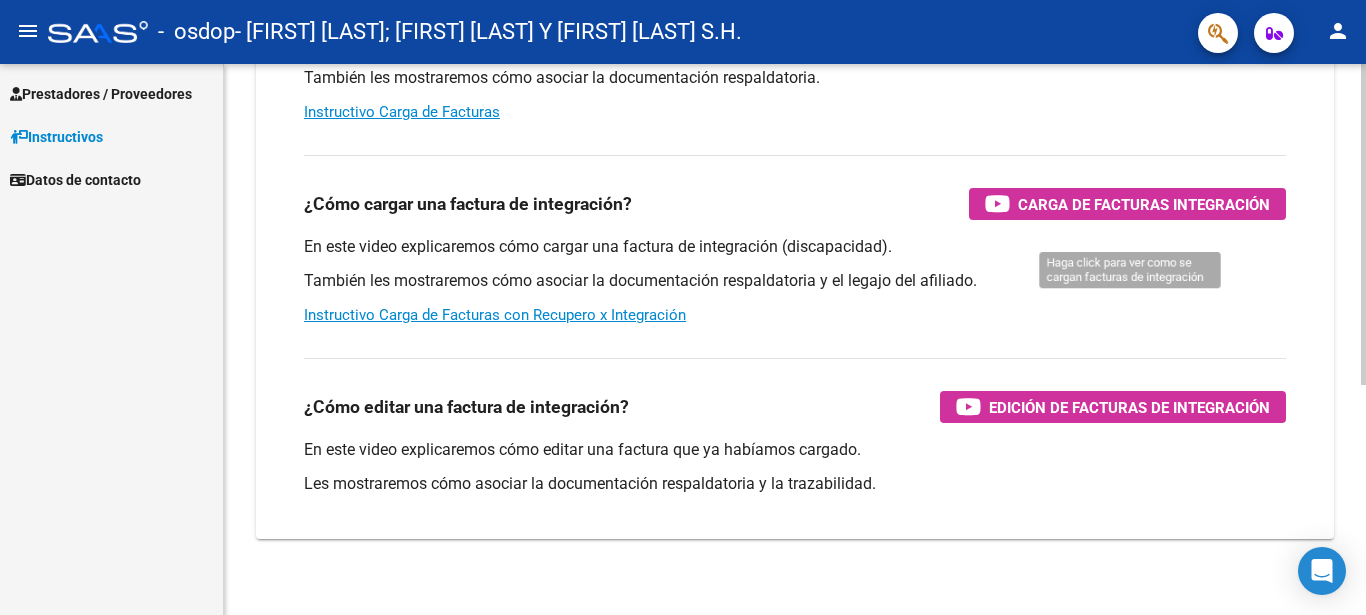 click on "Carga de Facturas Integración" at bounding box center (1144, 204) 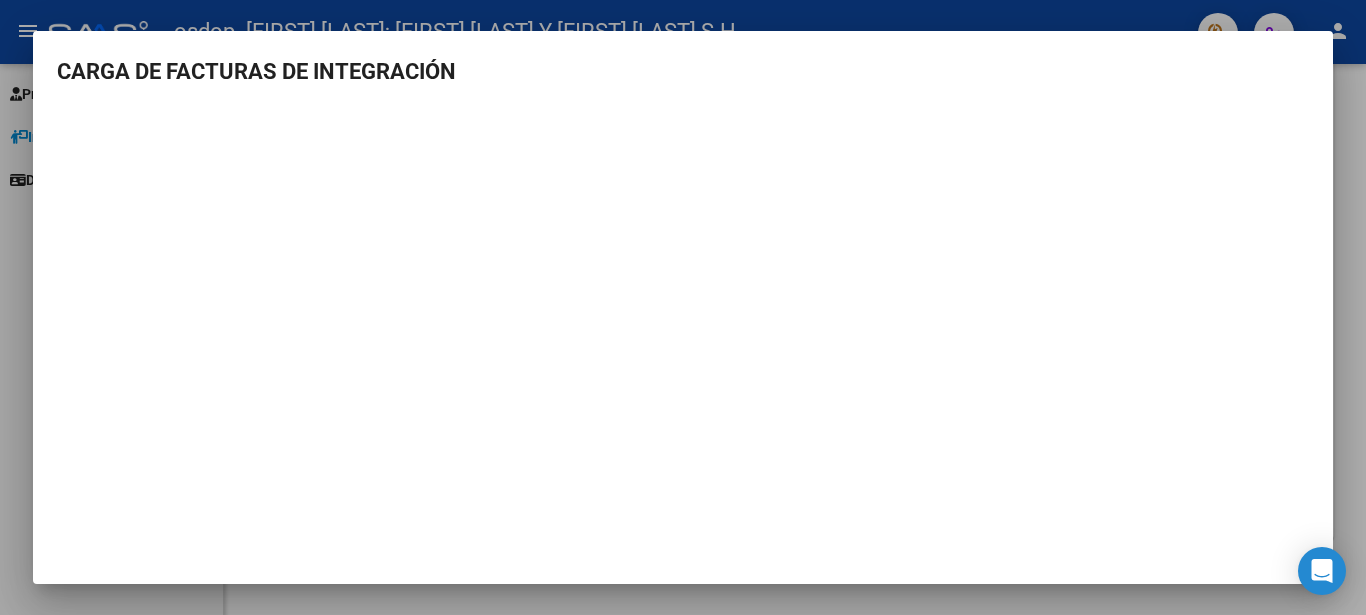 click on "CARGA DE FACTURAS DE INTEGRACIÓN" at bounding box center [683, 71] 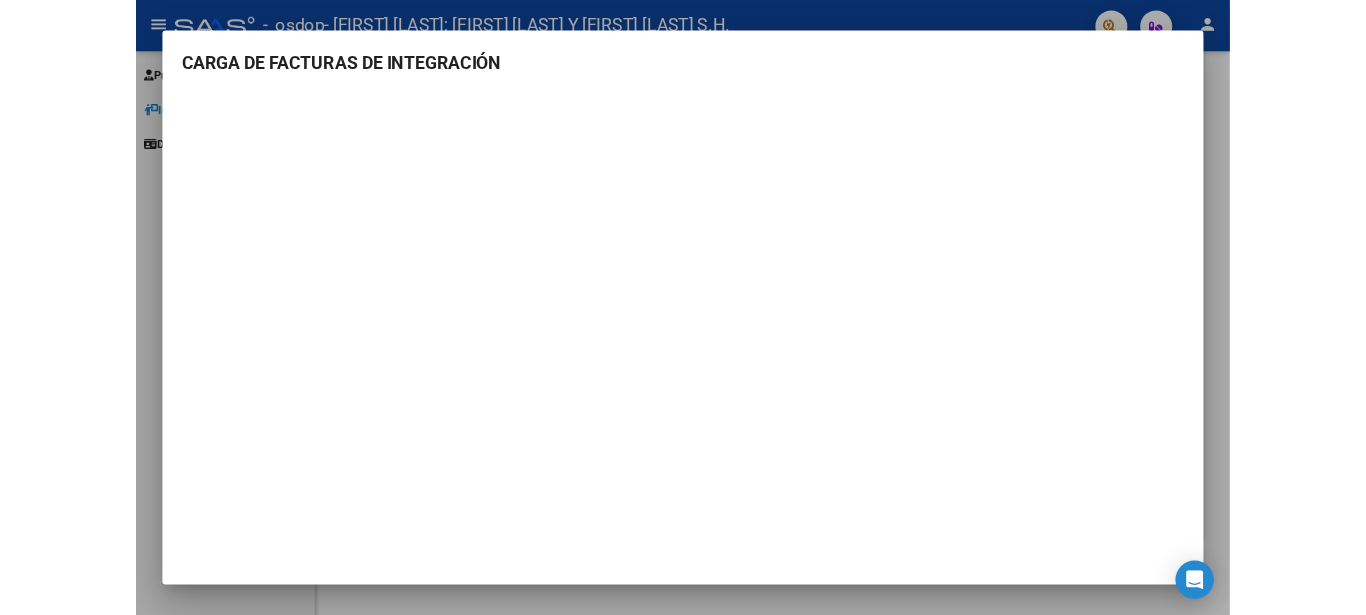scroll, scrollTop: 243, scrollLeft: 0, axis: vertical 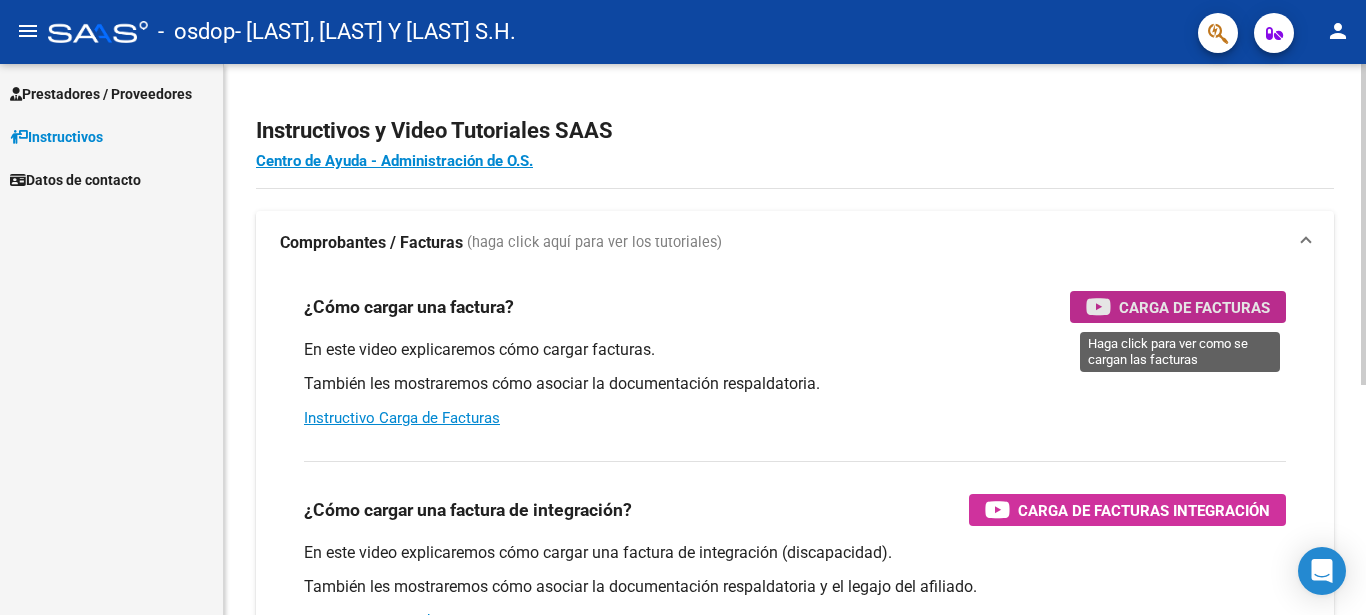 click on "Carga de Facturas" at bounding box center [1194, 307] 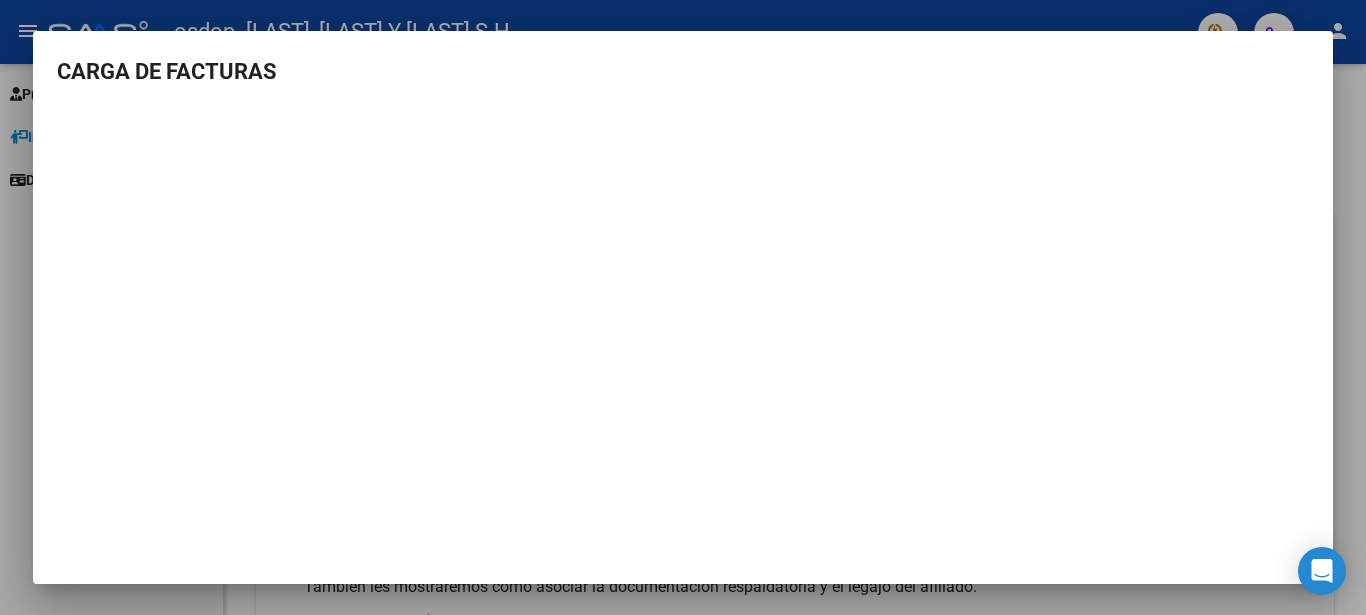 click on "CARGA DE FACTURAS" at bounding box center (683, 71) 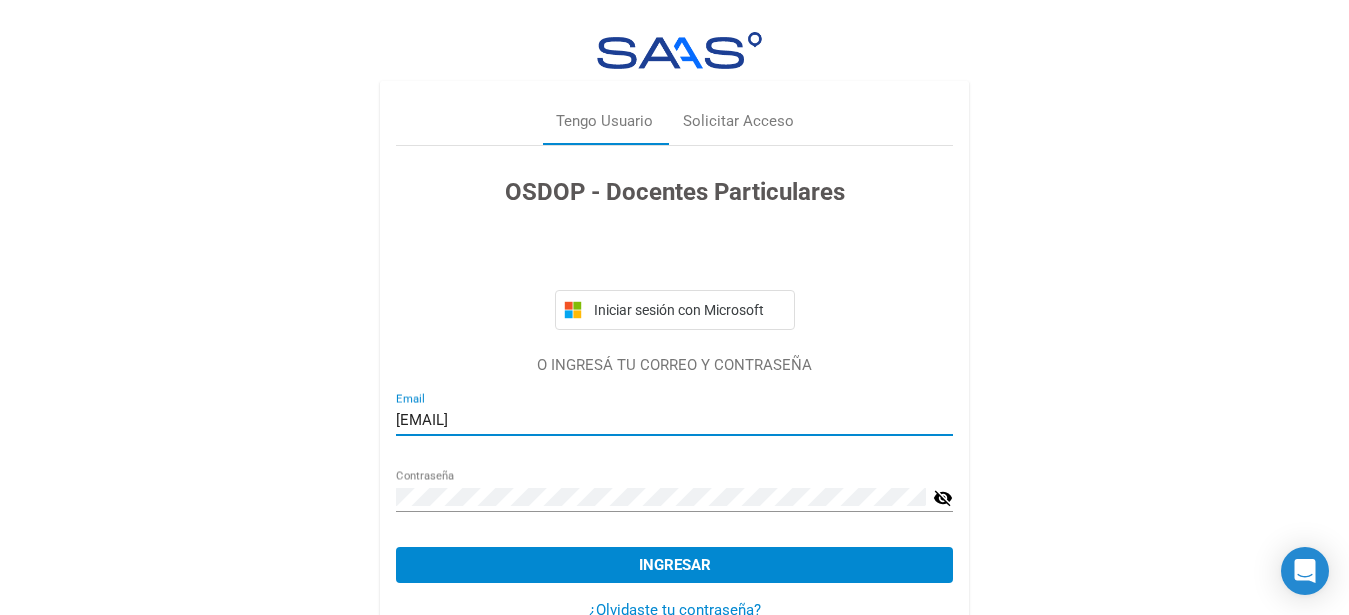 type on "[EMAIL]" 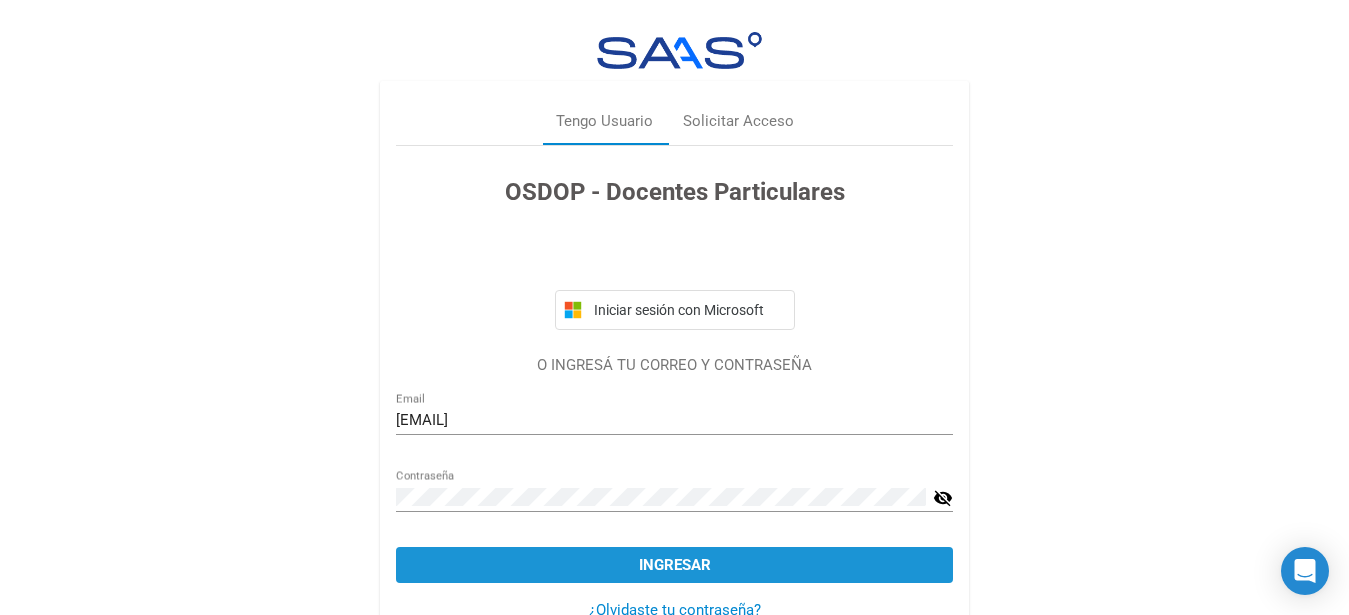 click on "Ingresar" at bounding box center [675, 565] 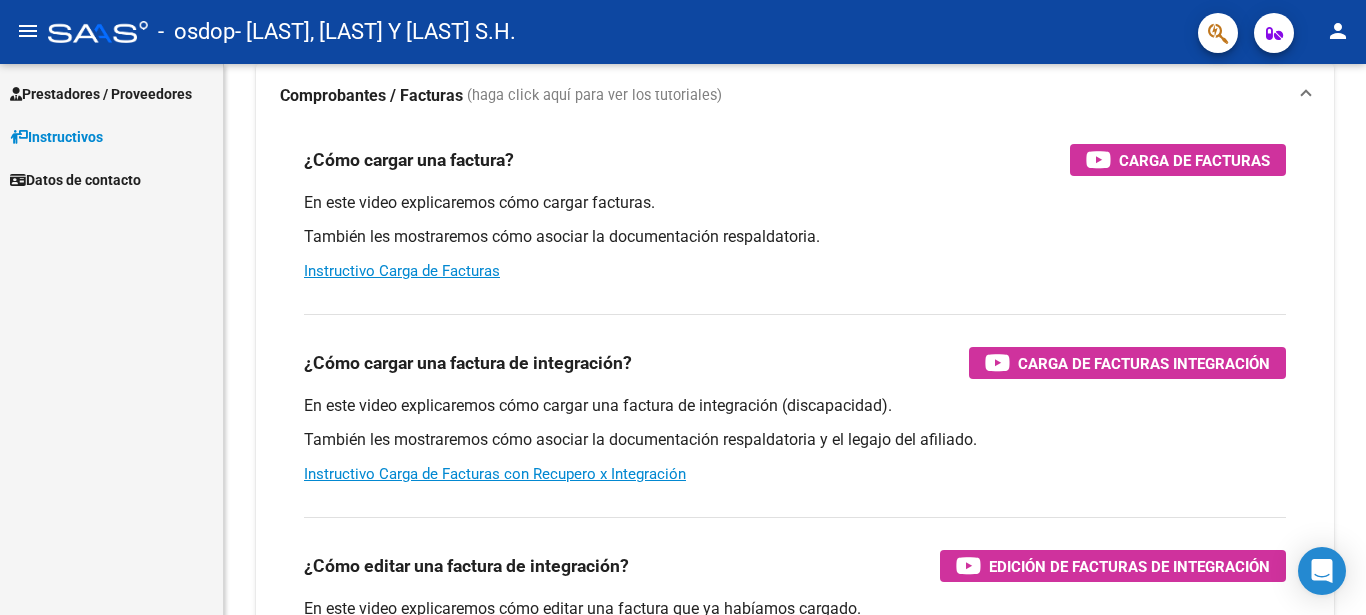 scroll, scrollTop: 90, scrollLeft: 0, axis: vertical 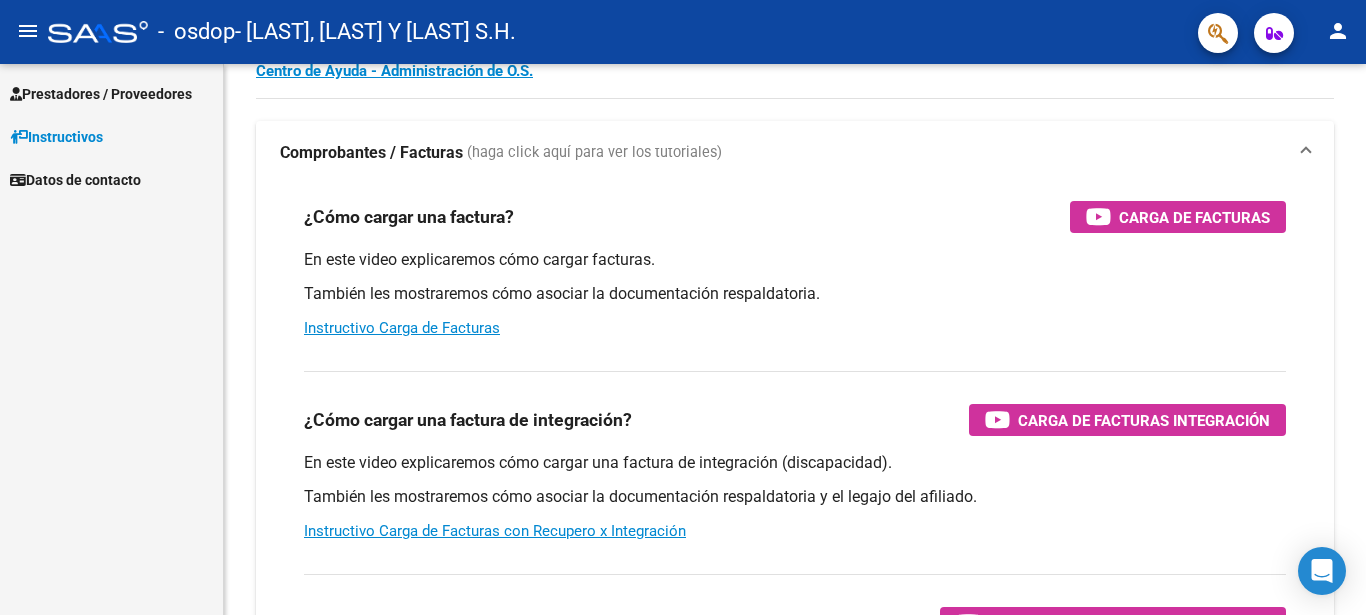 click on "Prestadores / Proveedores" at bounding box center (101, 94) 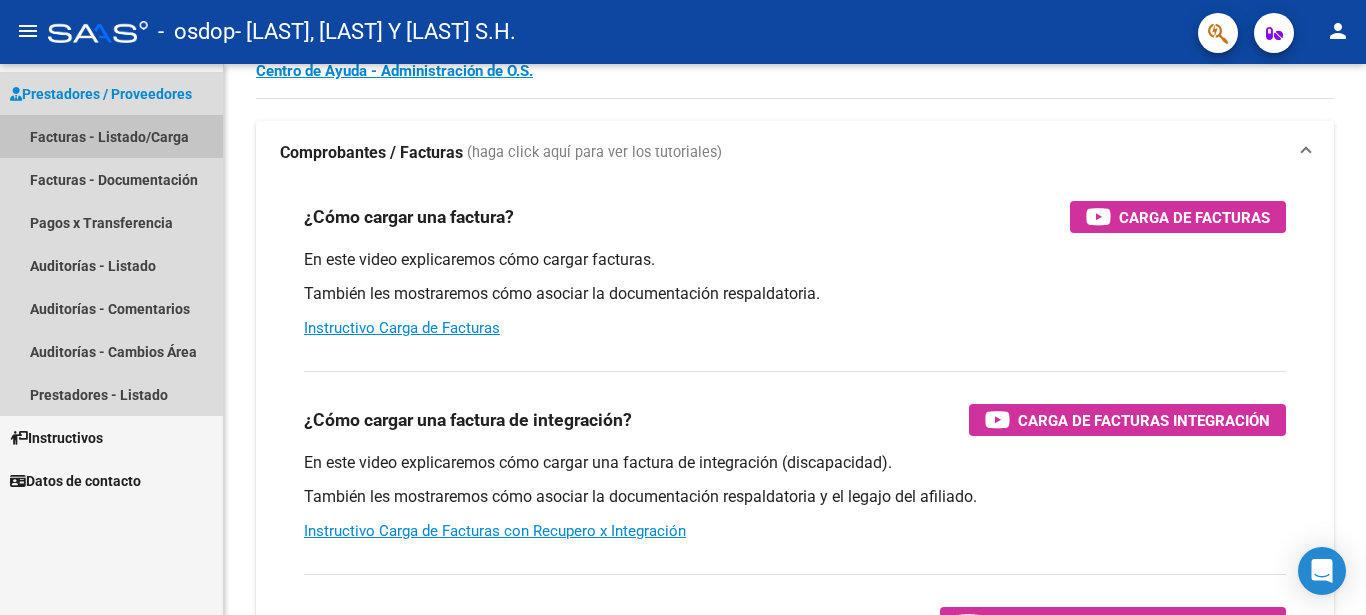 click on "Facturas - Listado/Carga" at bounding box center (111, 136) 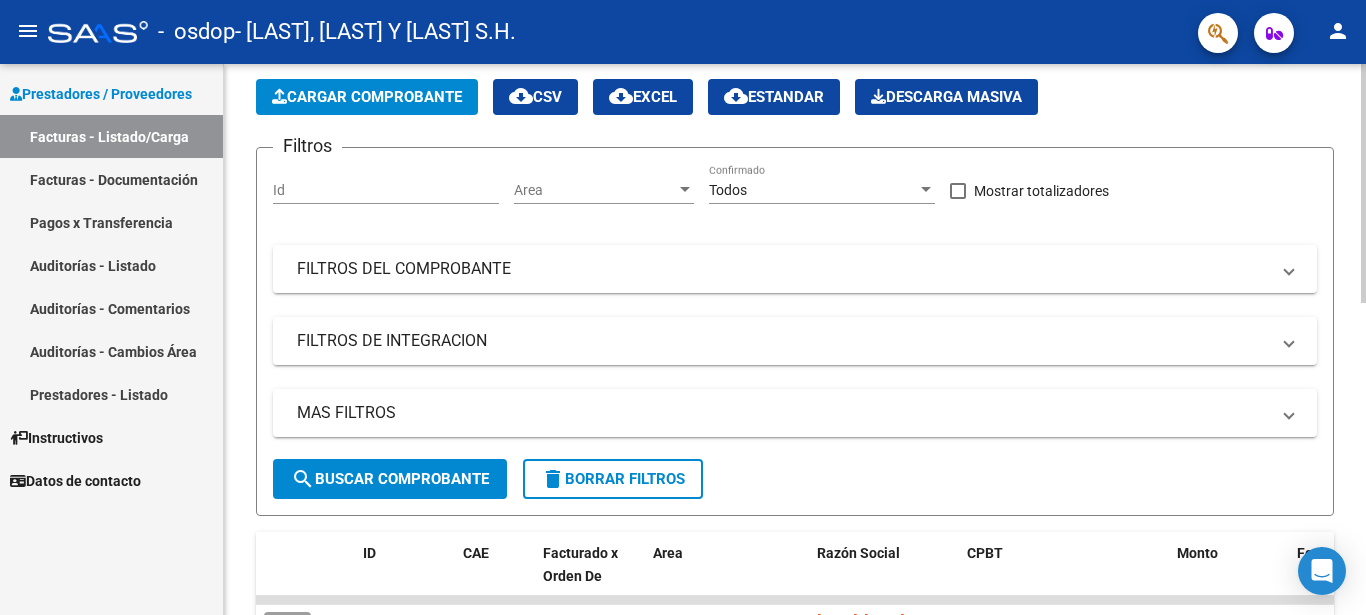 click on "Cargar Comprobante" 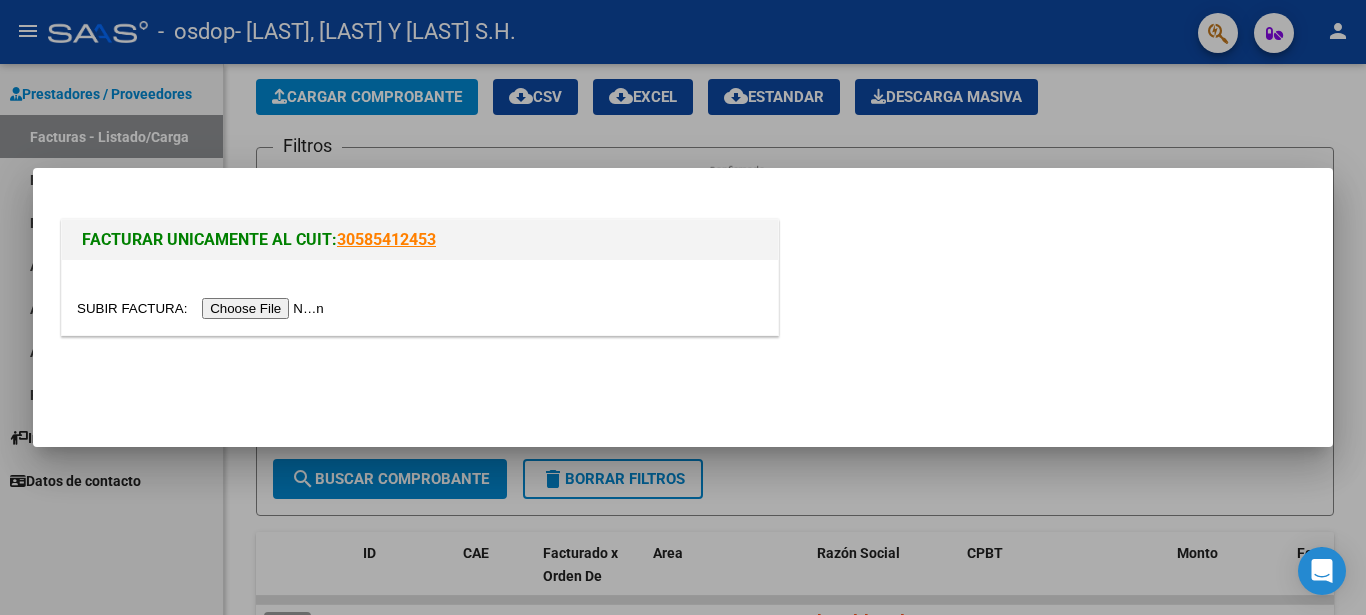 click at bounding box center [203, 308] 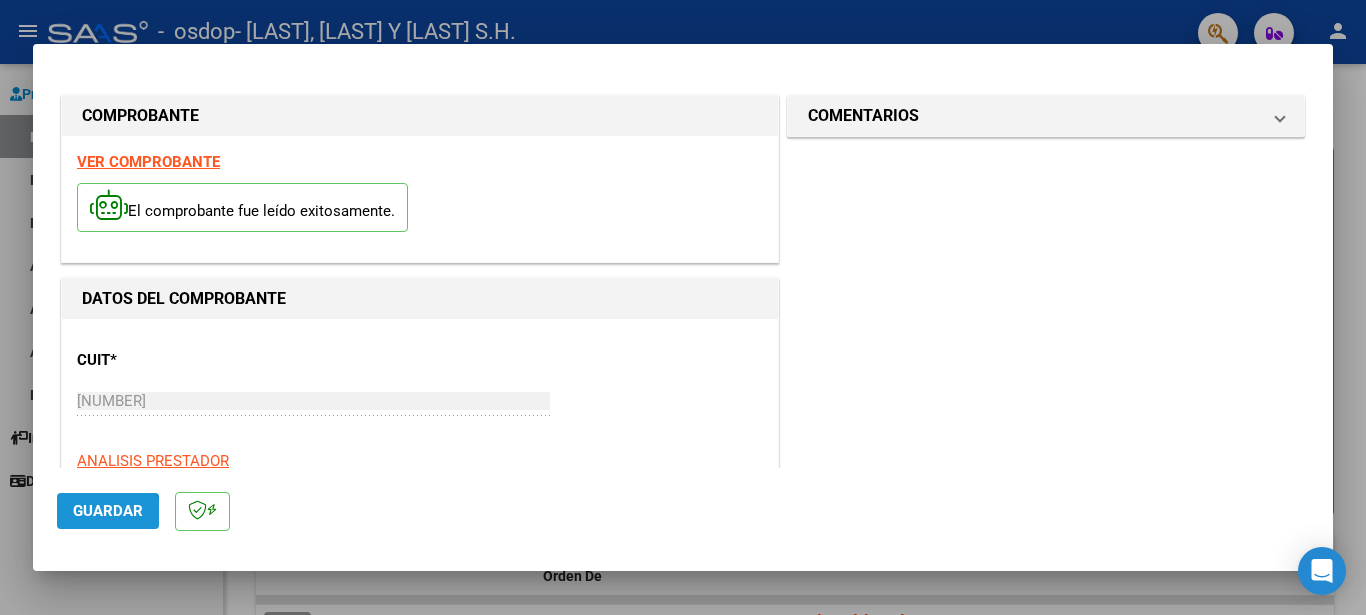 click on "Guardar" 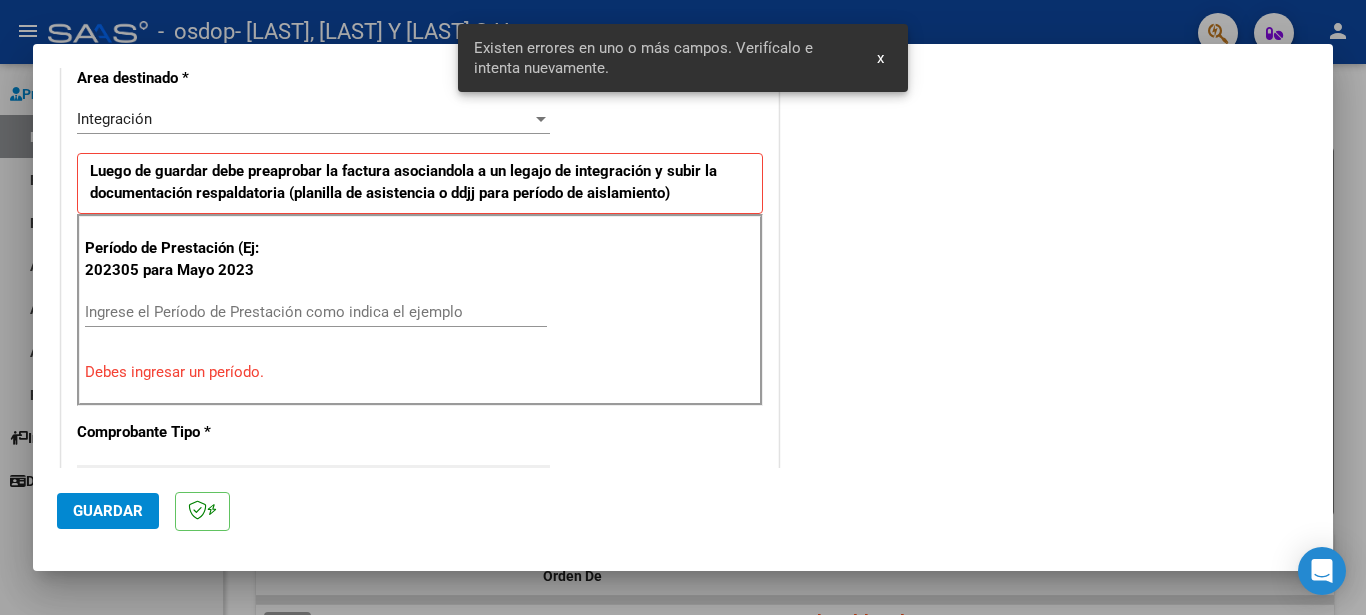 scroll, scrollTop: 439, scrollLeft: 0, axis: vertical 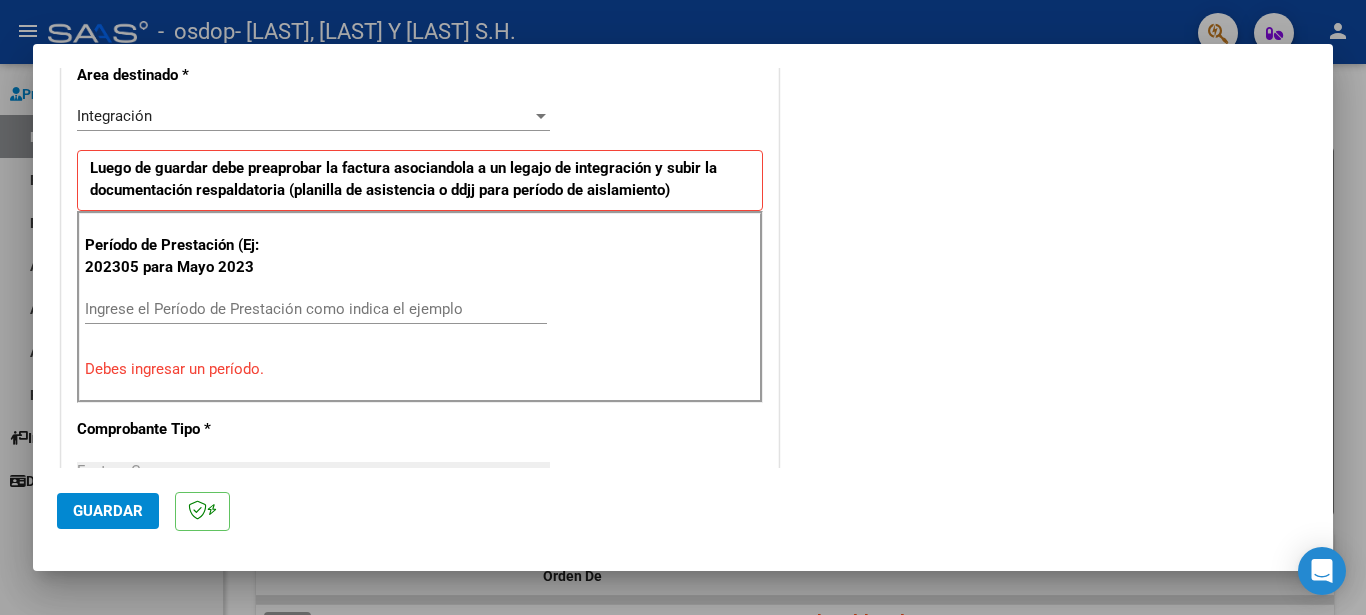 click on "Ingrese el Período de Prestación como indica el ejemplo" at bounding box center (316, 309) 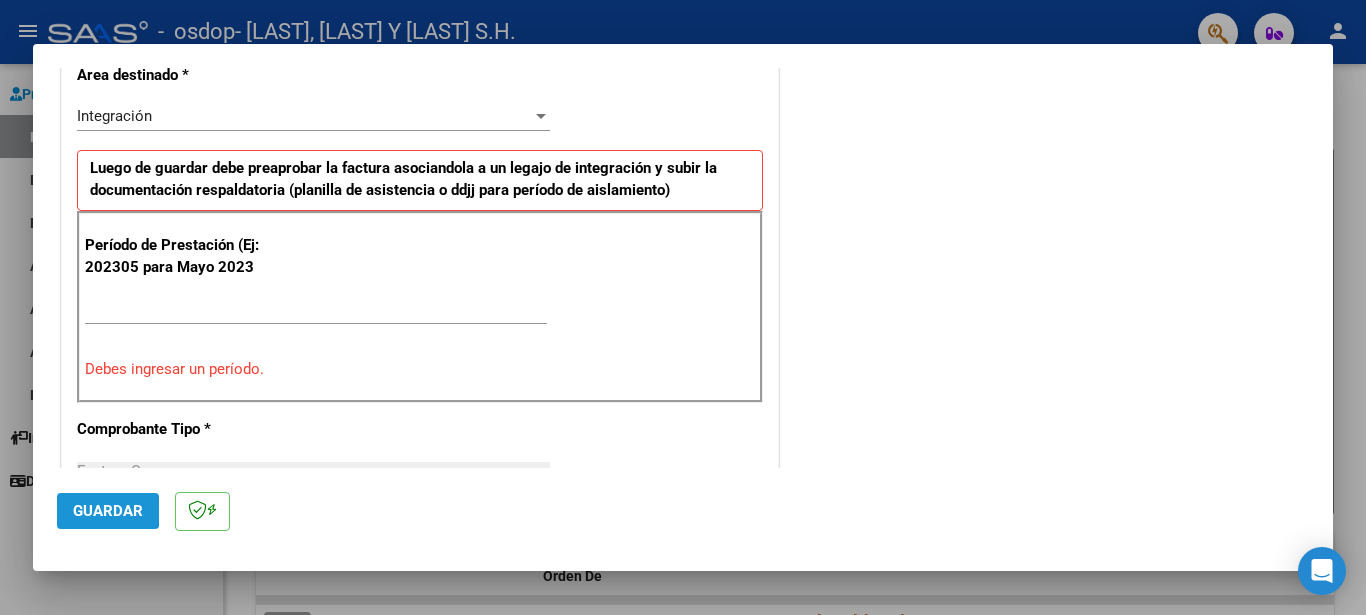 click on "Guardar" 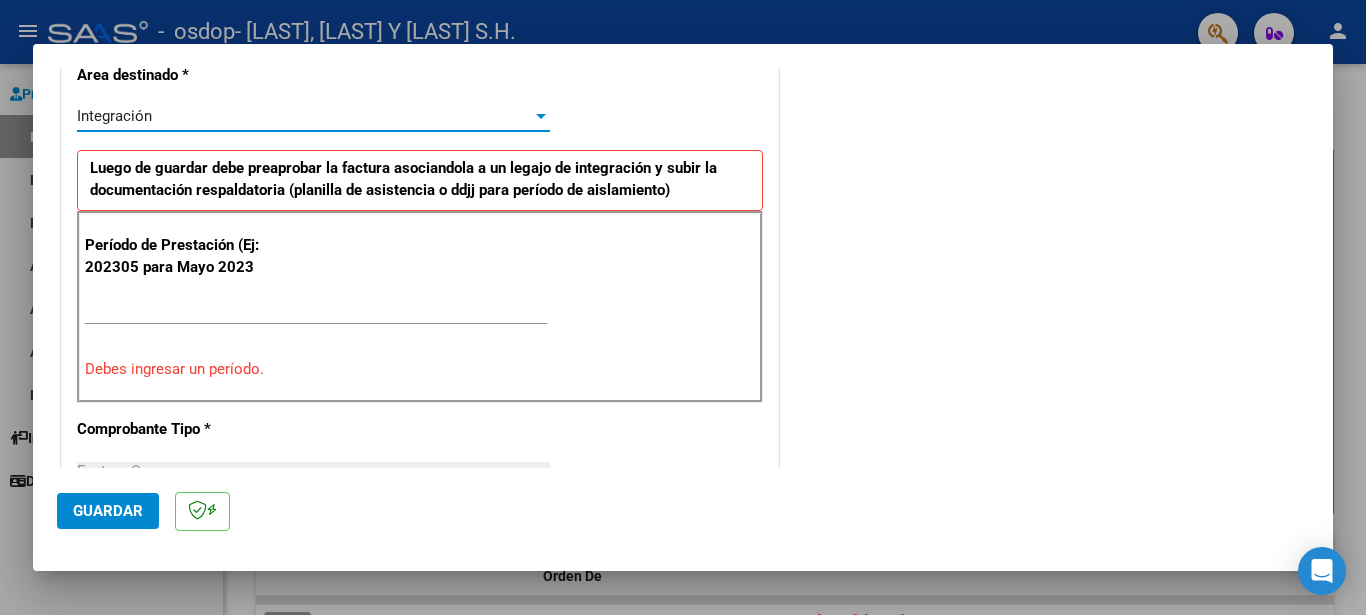 click at bounding box center (541, 116) 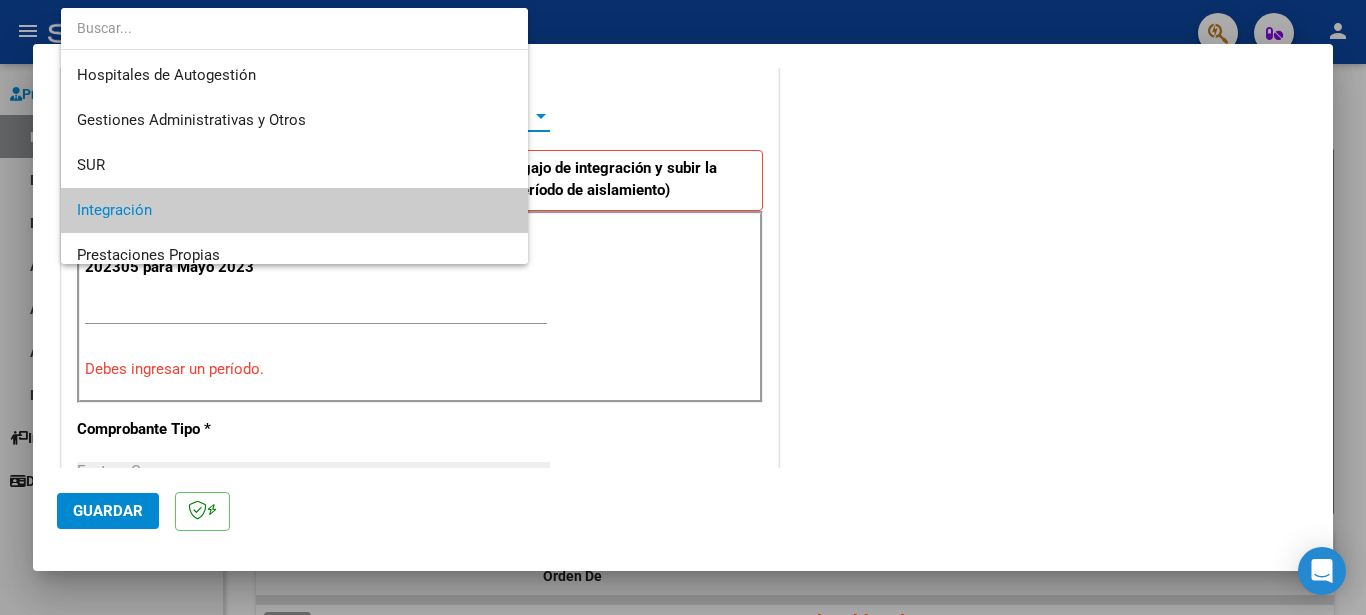 scroll, scrollTop: 94, scrollLeft: 0, axis: vertical 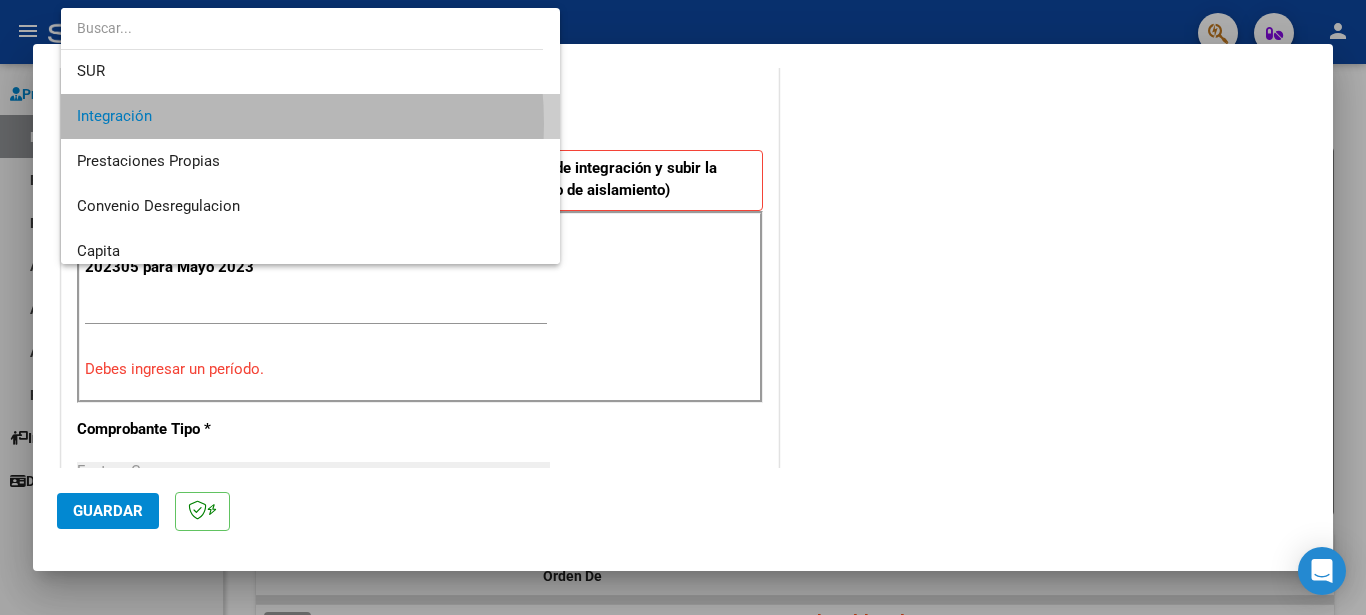 click on "Integración" at bounding box center [310, 116] 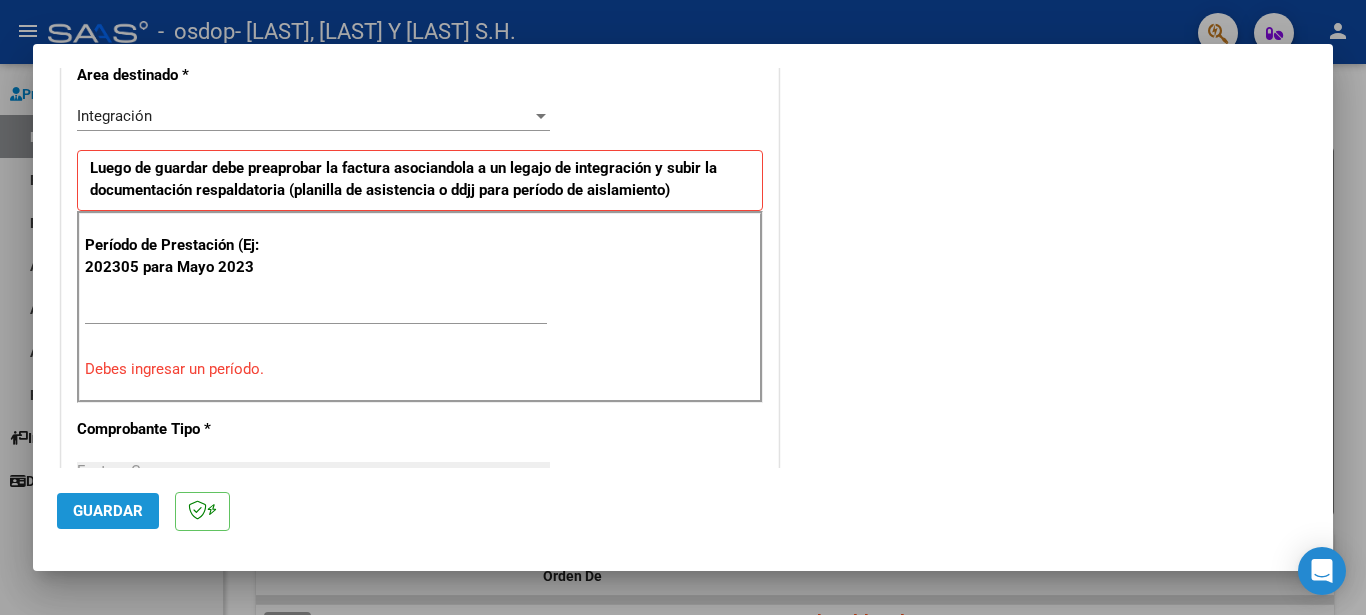 click on "Guardar" 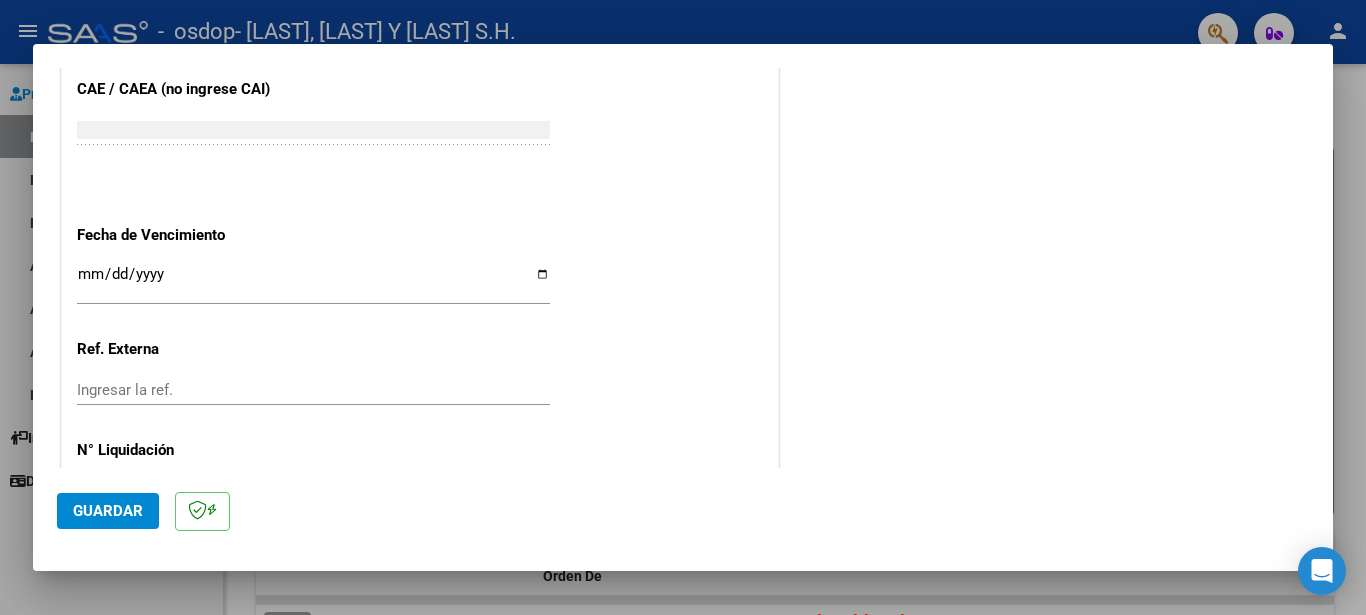 scroll, scrollTop: 1303, scrollLeft: 0, axis: vertical 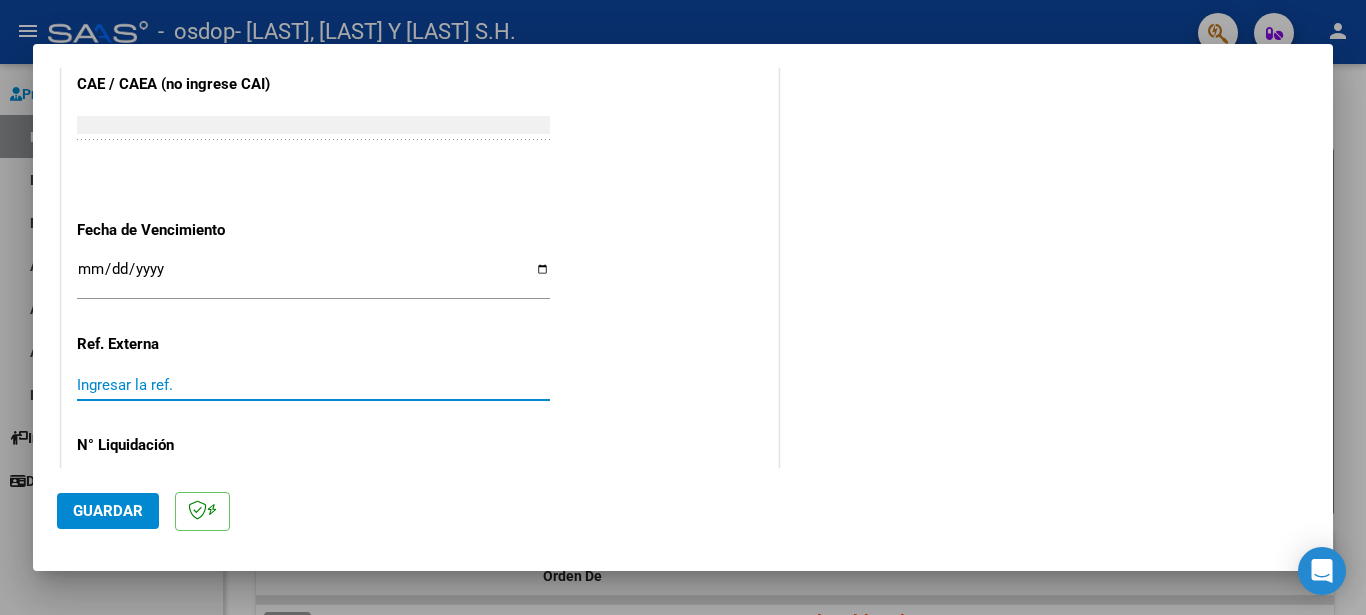 click on "Ingresar la ref." at bounding box center (313, 385) 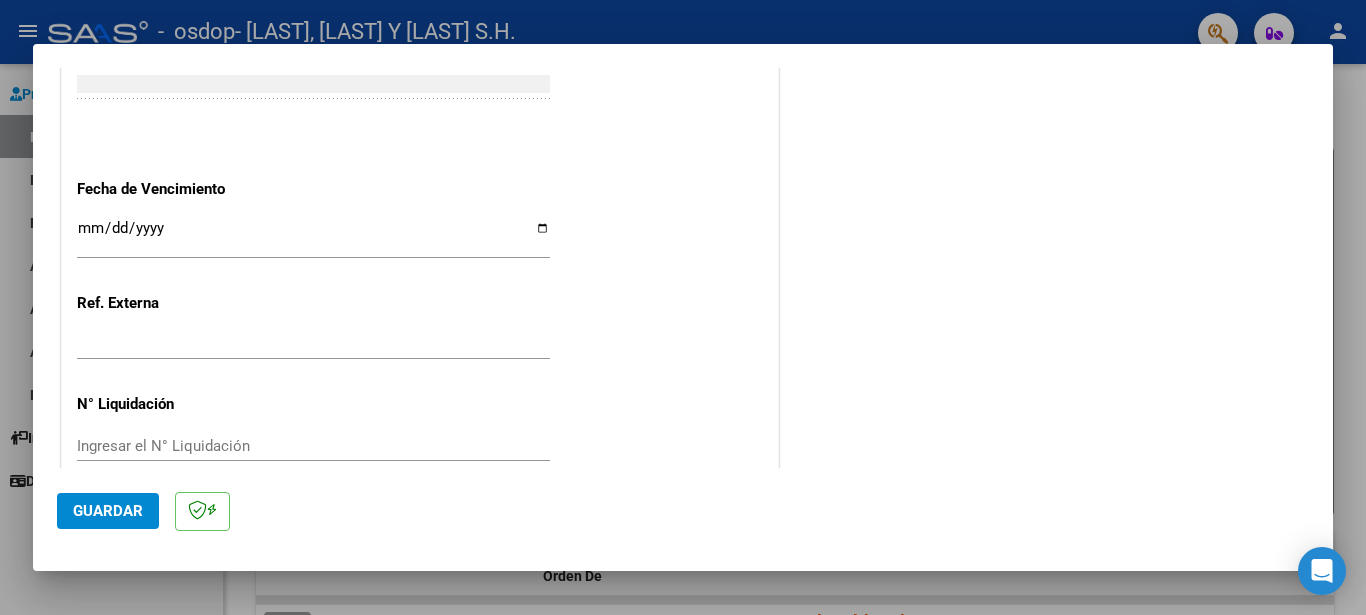 scroll, scrollTop: 1351, scrollLeft: 0, axis: vertical 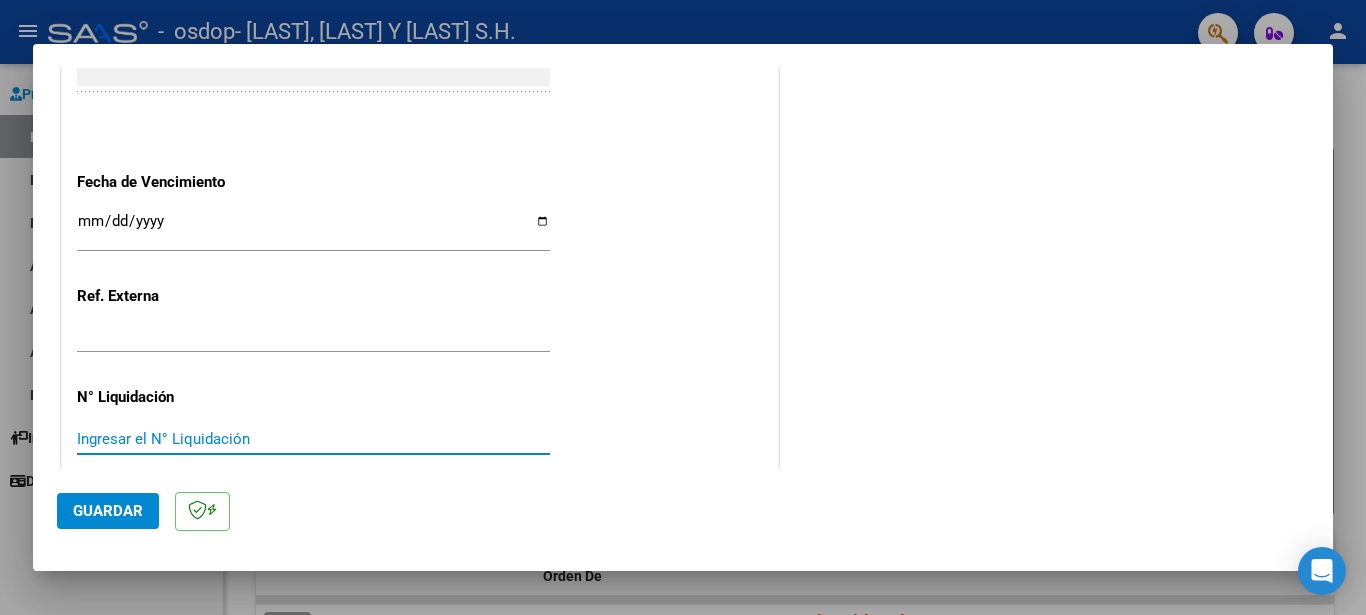 click on "Ingresar el N° Liquidación" at bounding box center (313, 439) 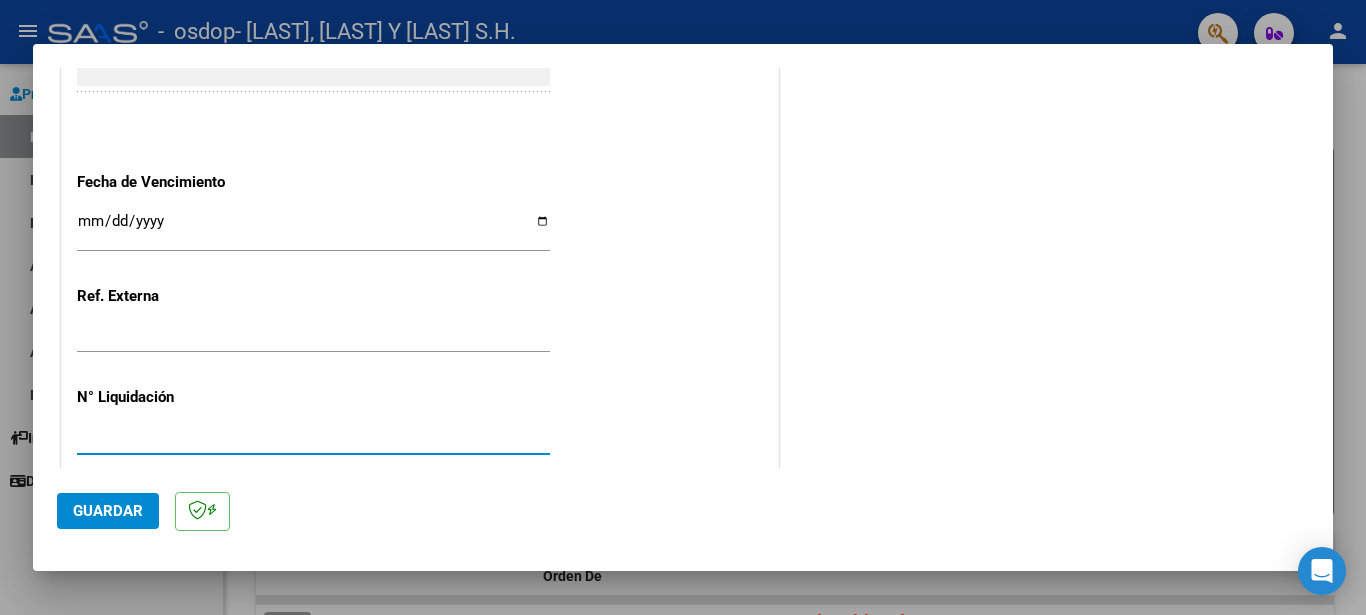 click on "Guardar" 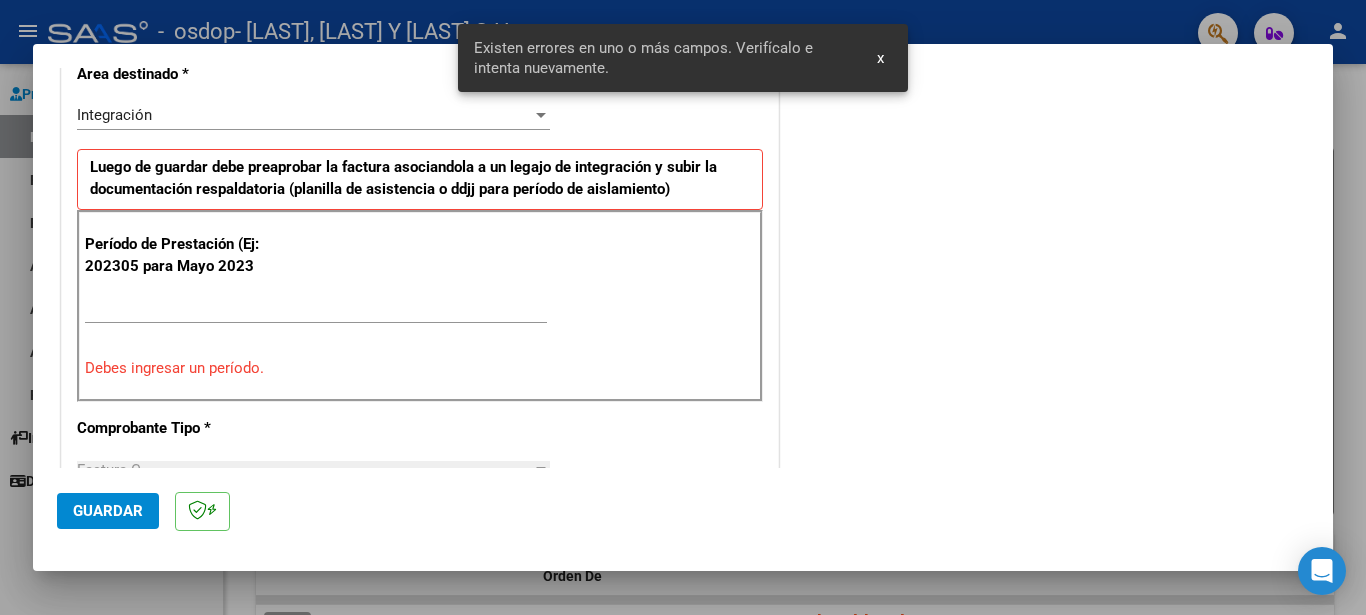 scroll, scrollTop: 439, scrollLeft: 0, axis: vertical 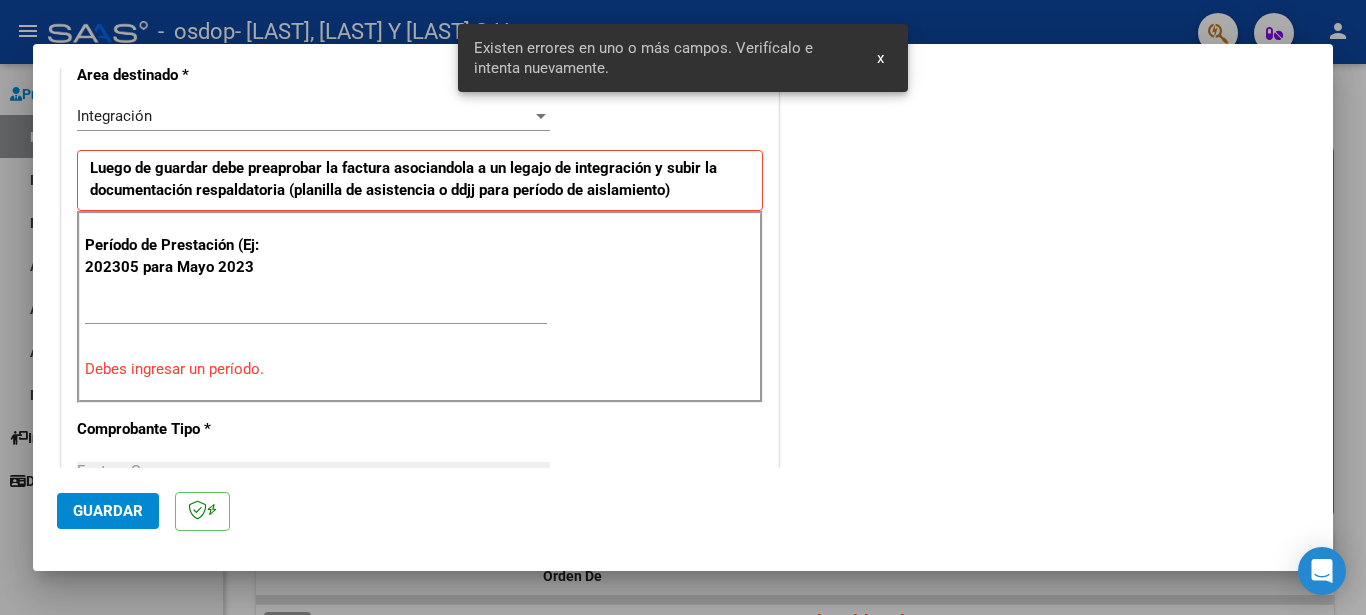 click on "Ingrese el Período de Prestación como indica el ejemplo" at bounding box center (316, 309) 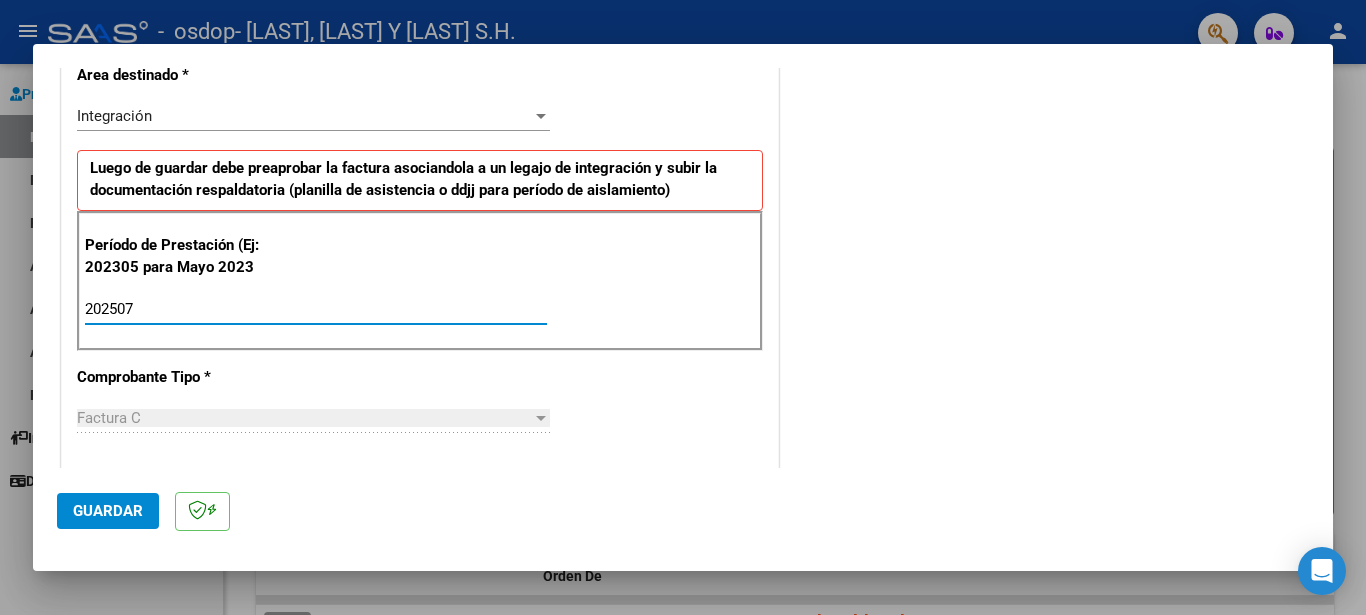 type on "202507" 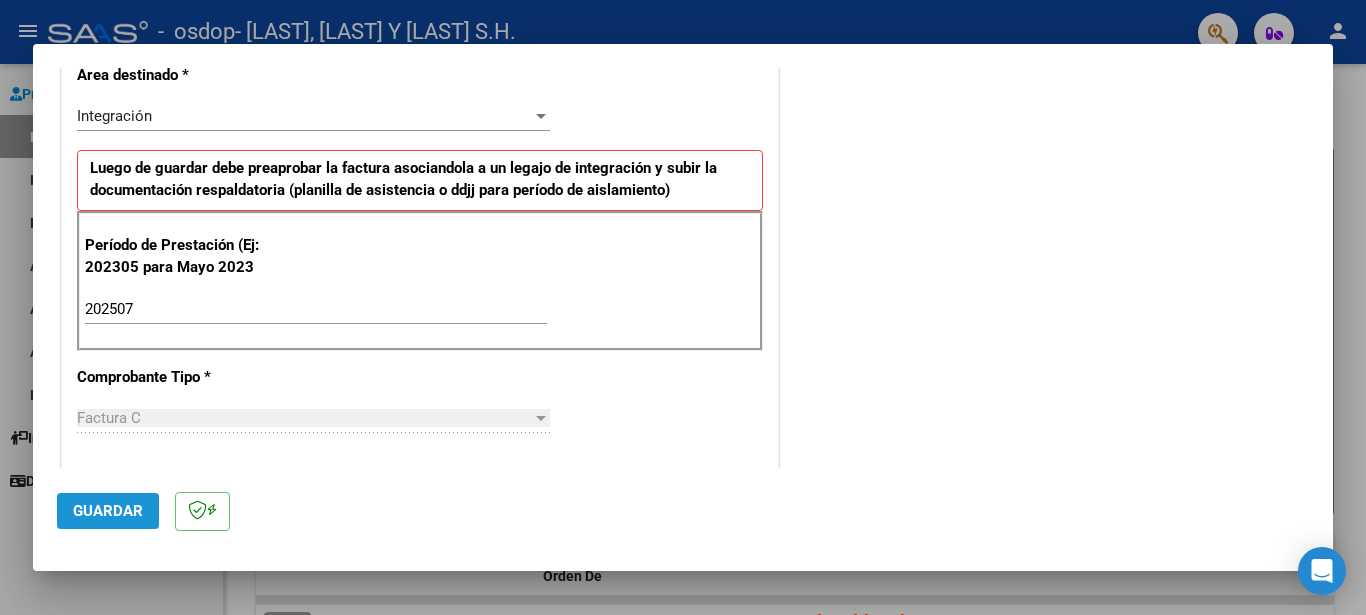 click on "Guardar" 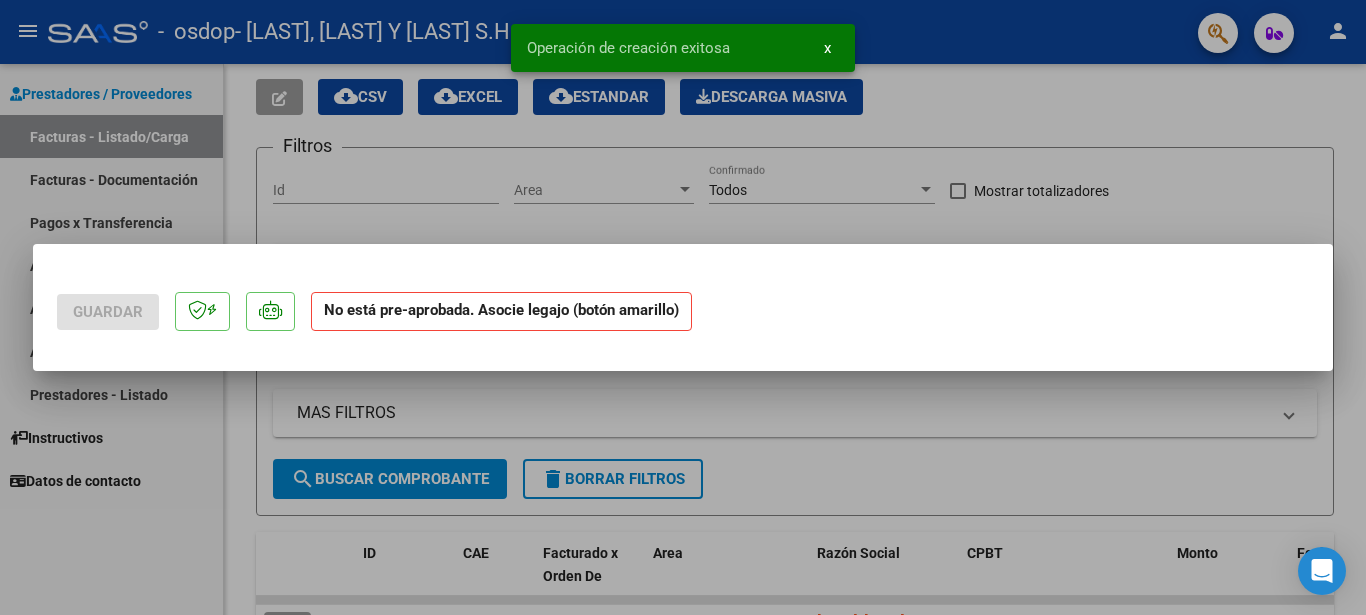 scroll, scrollTop: 0, scrollLeft: 0, axis: both 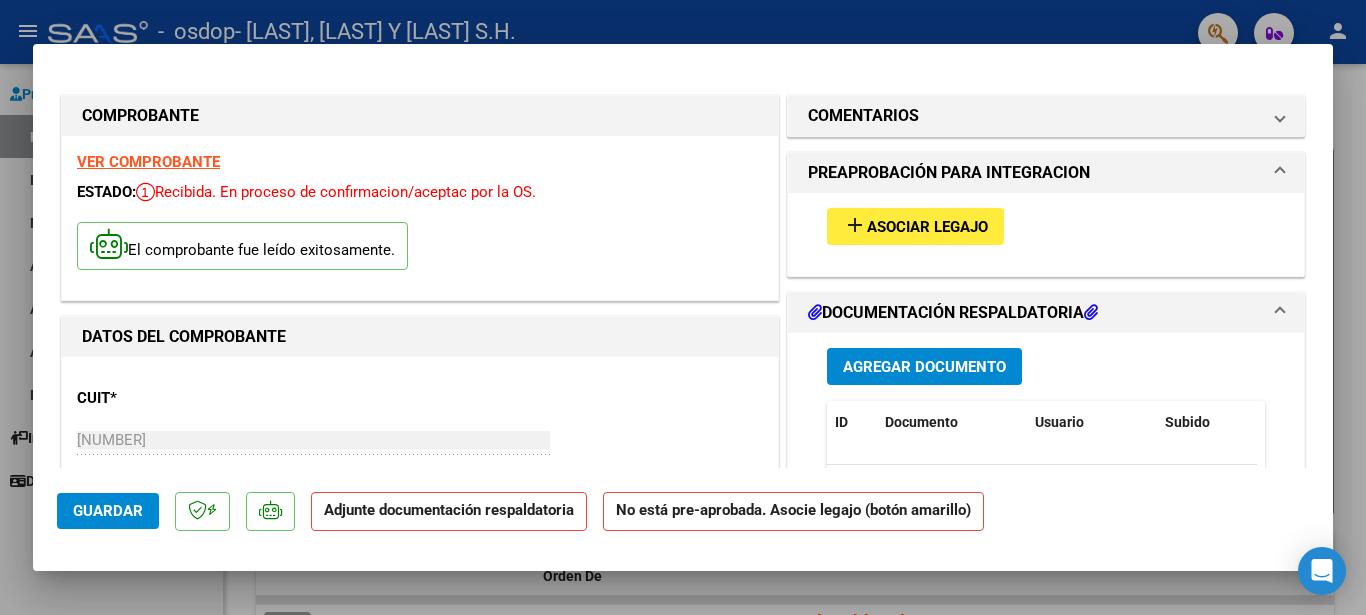 click on "Agregar Documento" at bounding box center (924, 367) 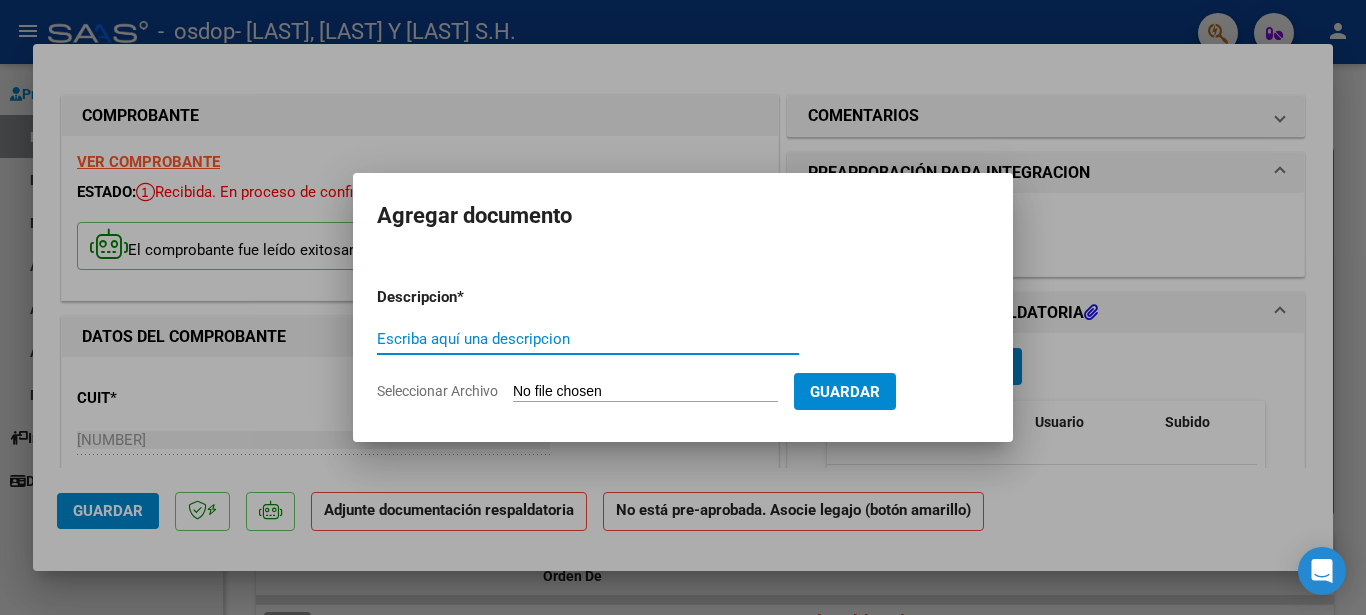 click on "Escriba aquí una descripcion" at bounding box center (588, 339) 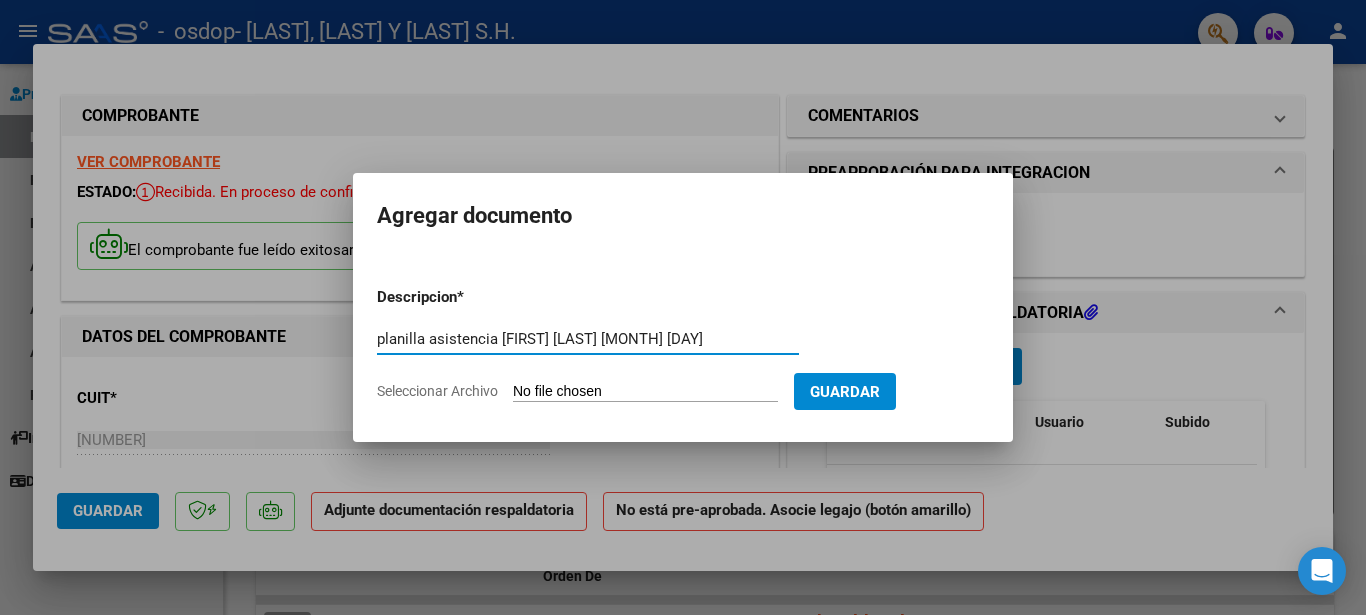 type on "planilla asistencia Juana Alvarez julio 25" 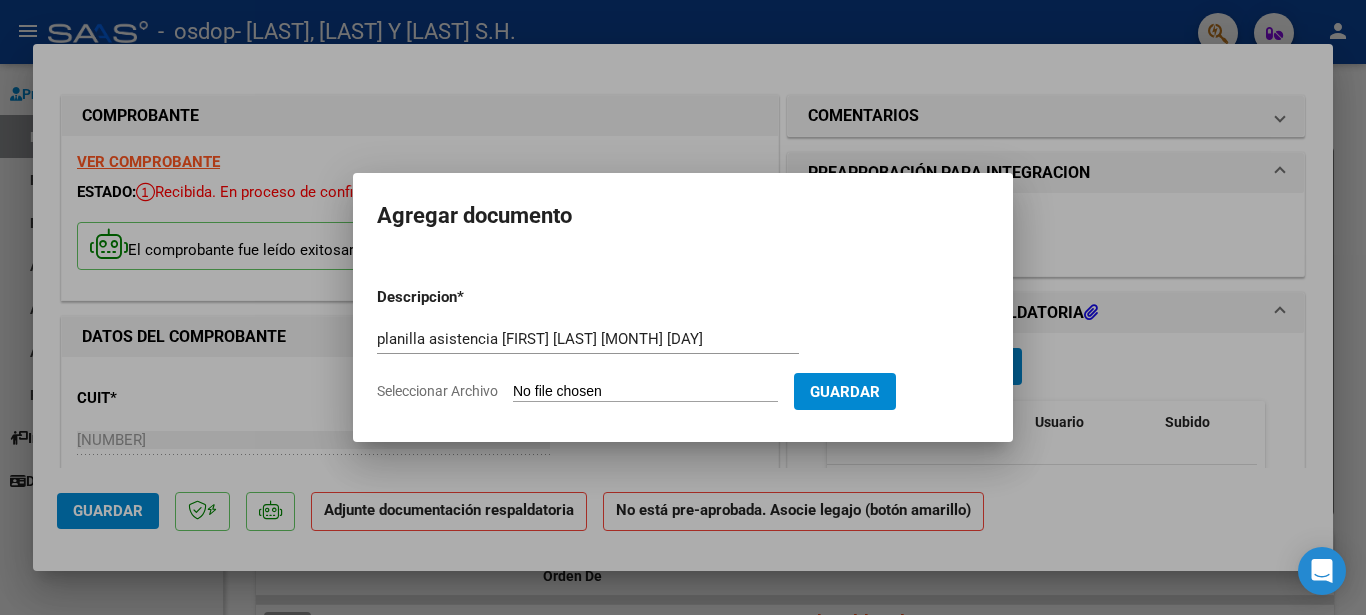 type on "C:\fakepath\Juana asistenia.pdf" 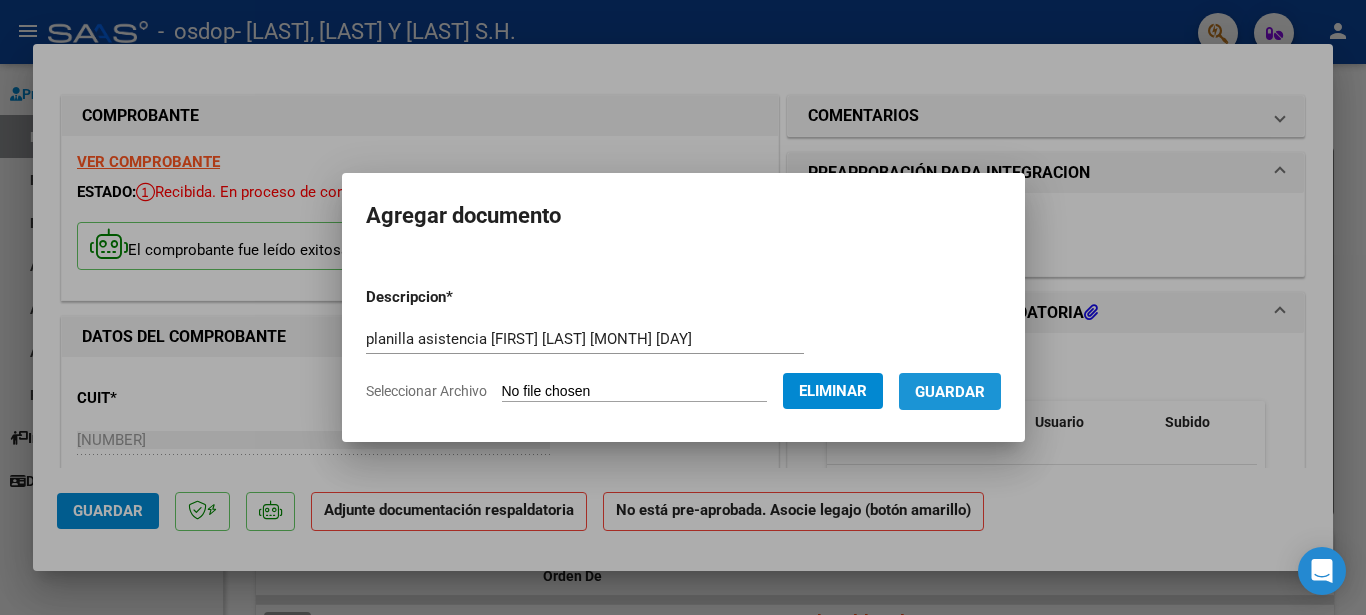 click on "Guardar" at bounding box center (950, 391) 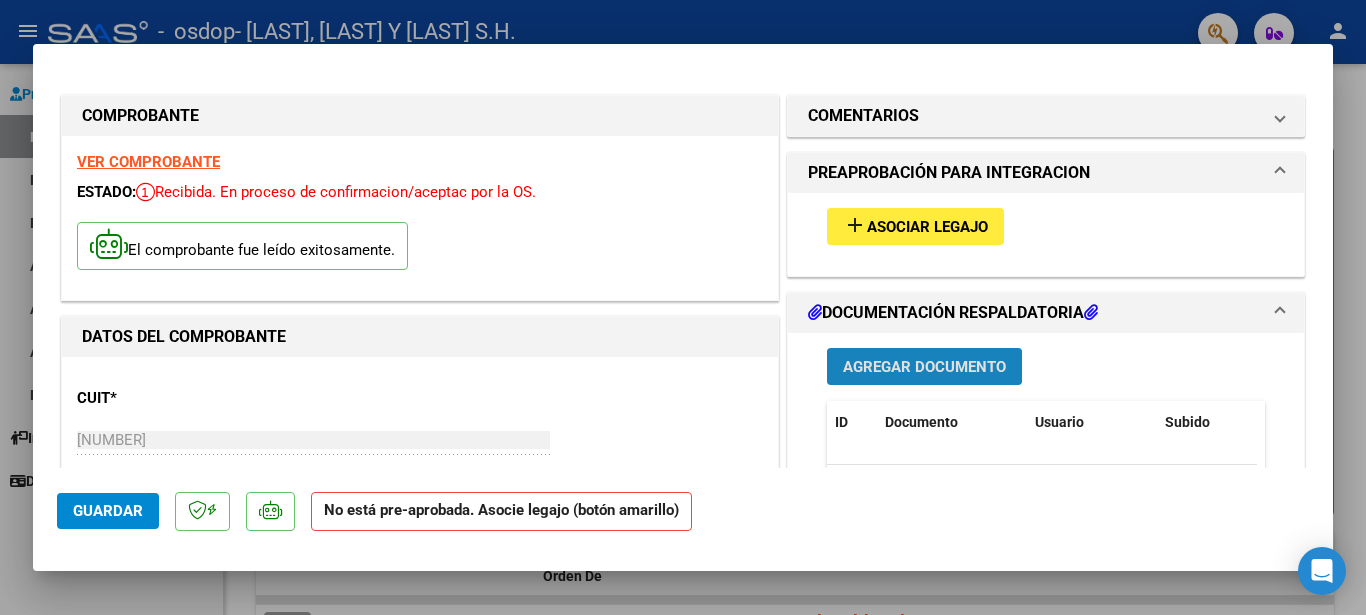 click on "Agregar Documento" at bounding box center [924, 367] 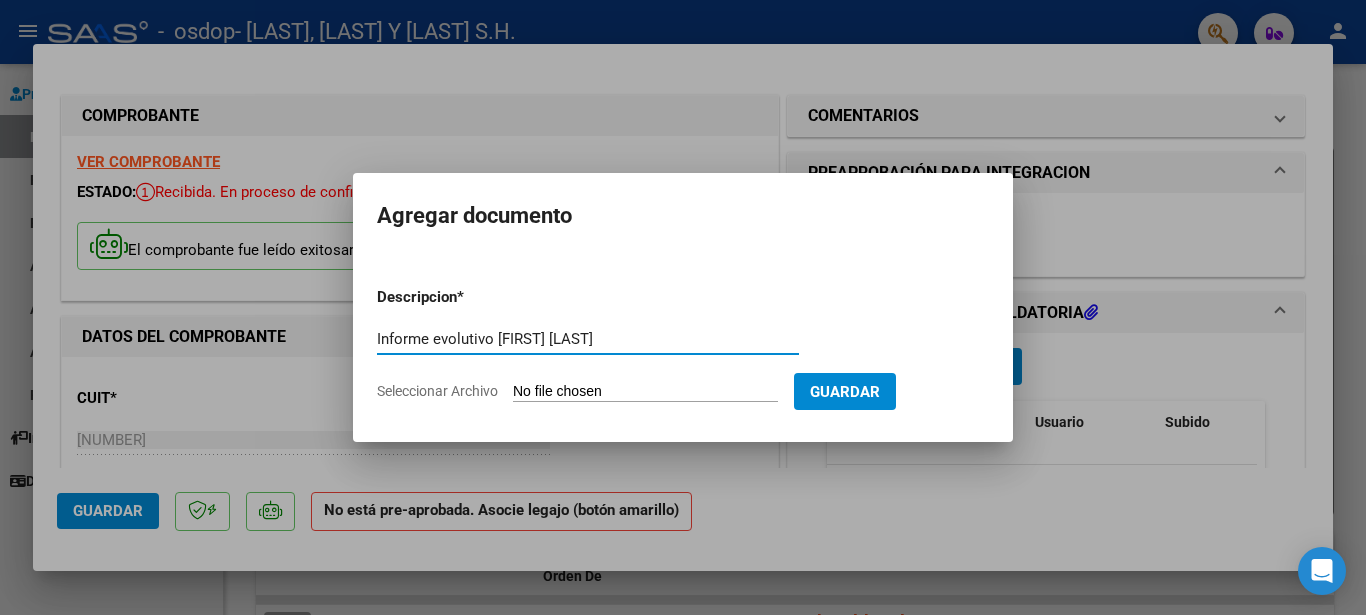 type on "Informe evolutivo Juana Alvarez" 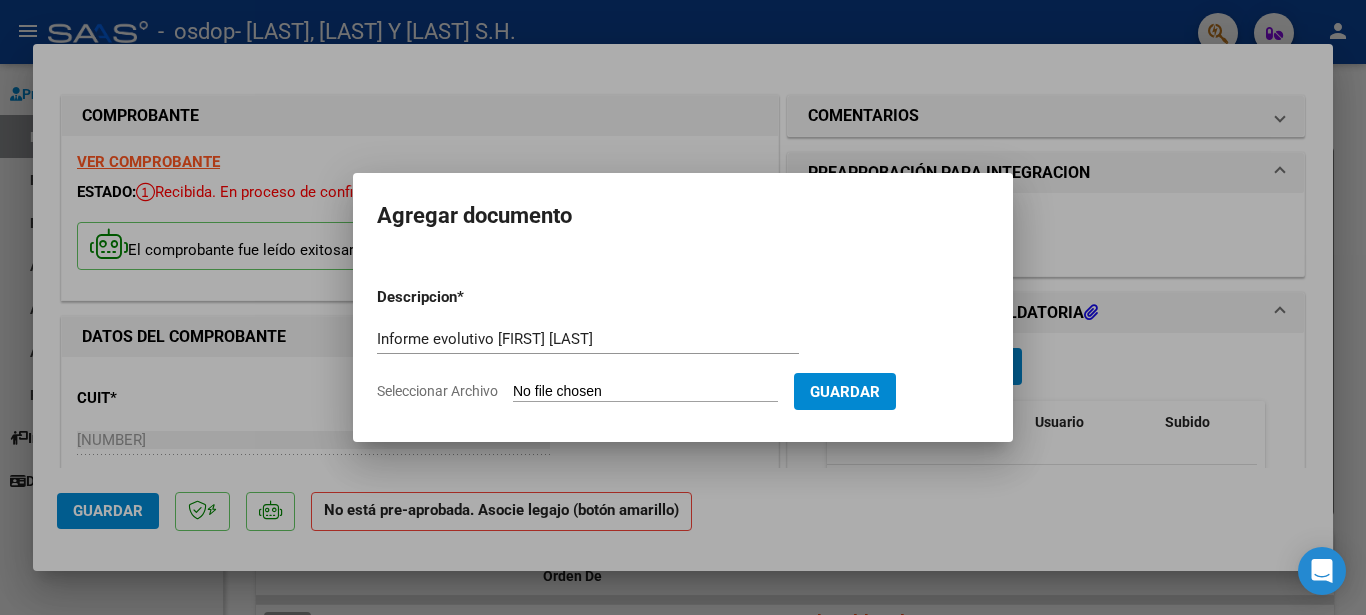 click on "Seleccionar Archivo" at bounding box center (645, 392) 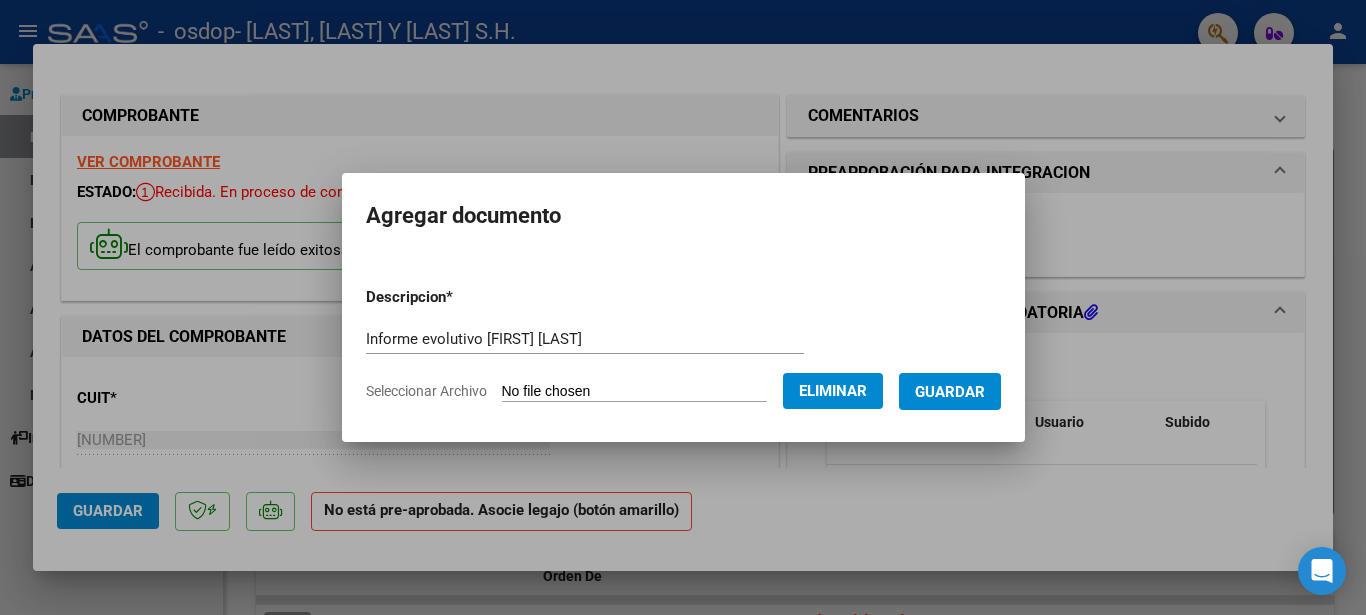 click on "Guardar" at bounding box center [950, 391] 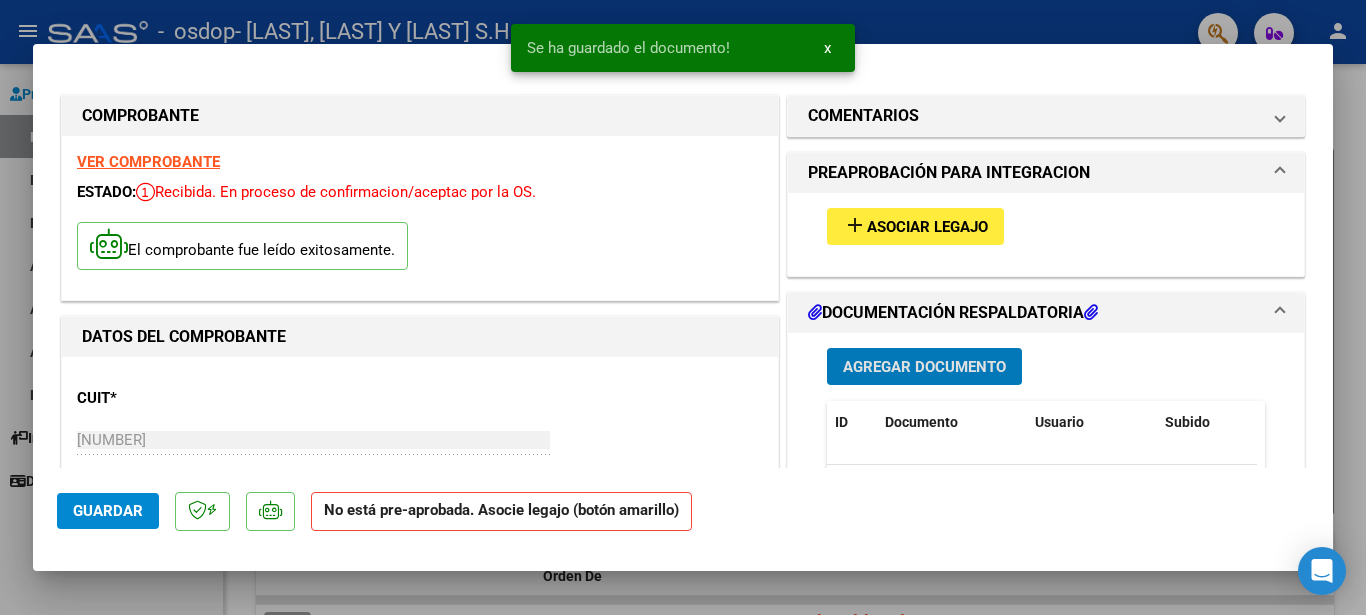 click on "add Asociar Legajo" at bounding box center (915, 226) 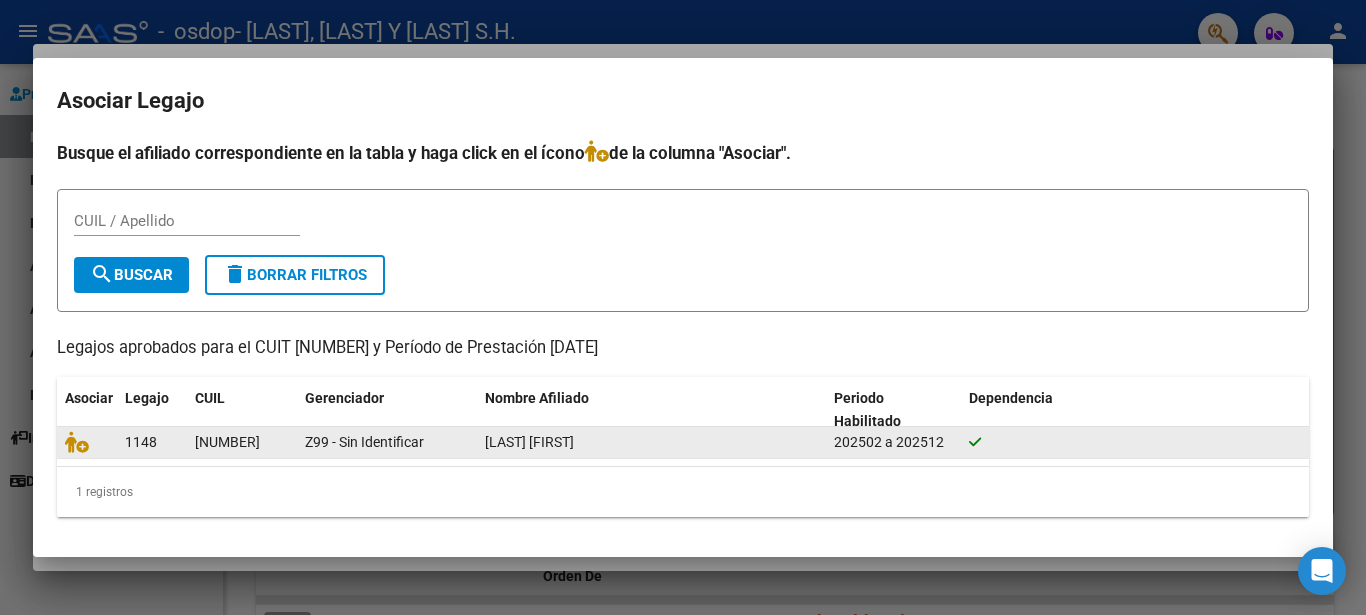 click on "ALVAREZ JUANA" 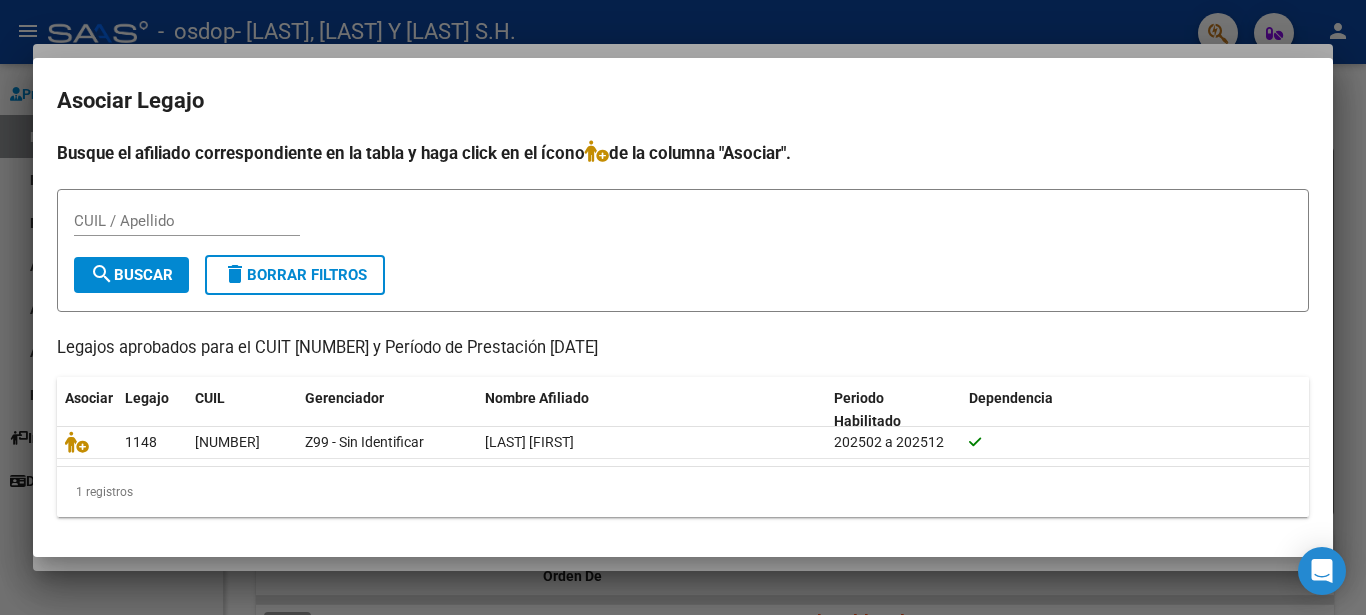 click on "CUIL / Apellido" at bounding box center (187, 221) 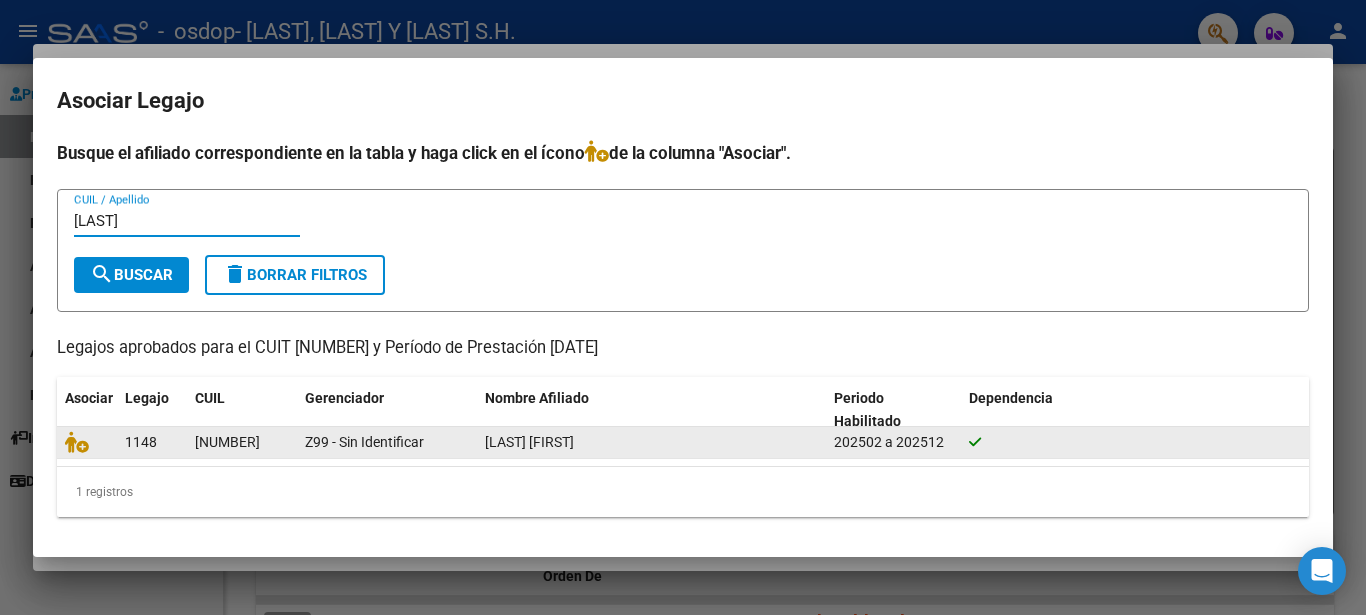 type on "Alvarez" 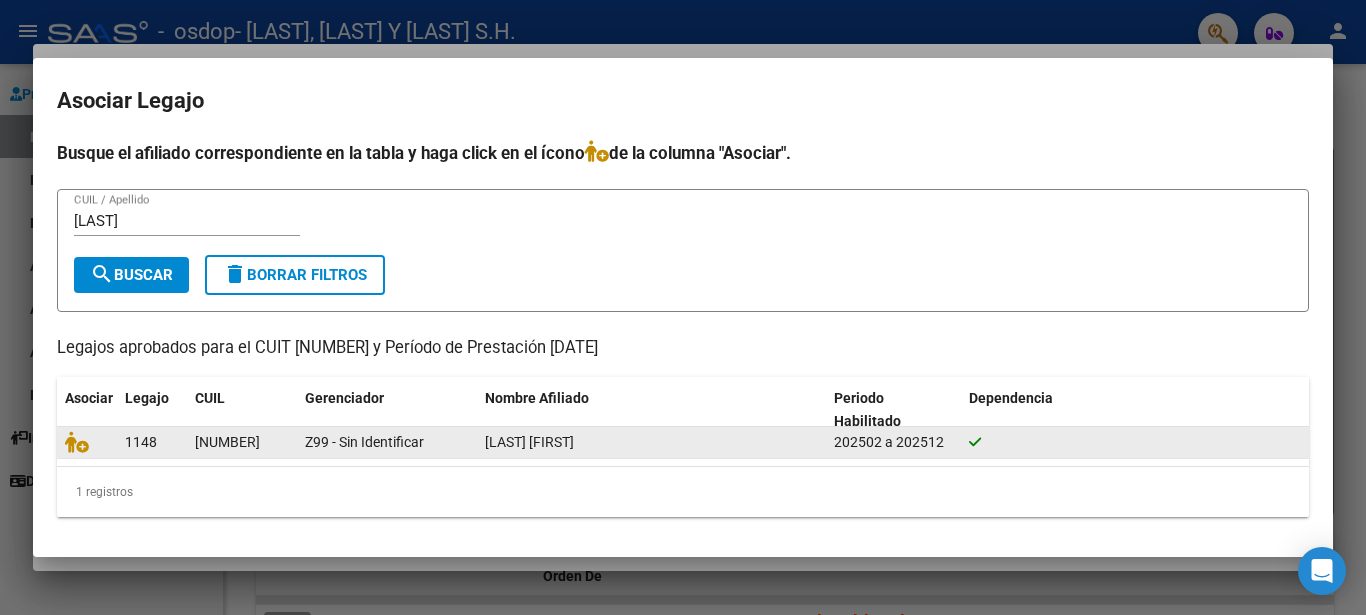 click on "ALVAREZ JUANA" 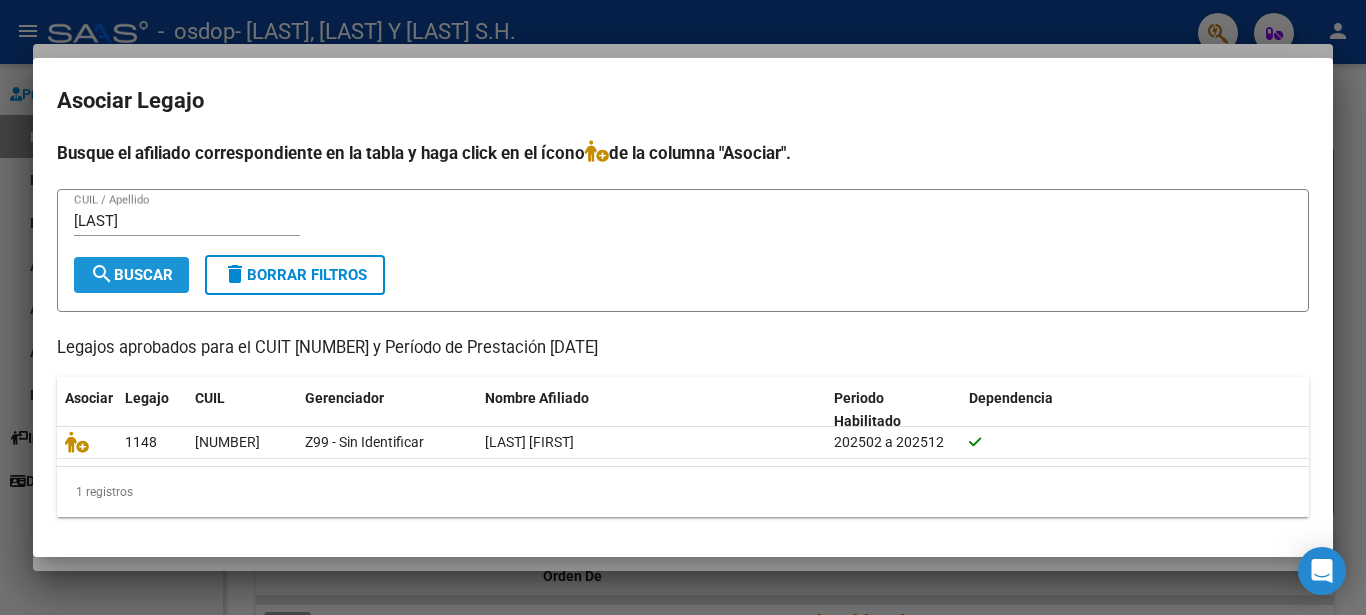 click on "search  Buscar" at bounding box center (131, 275) 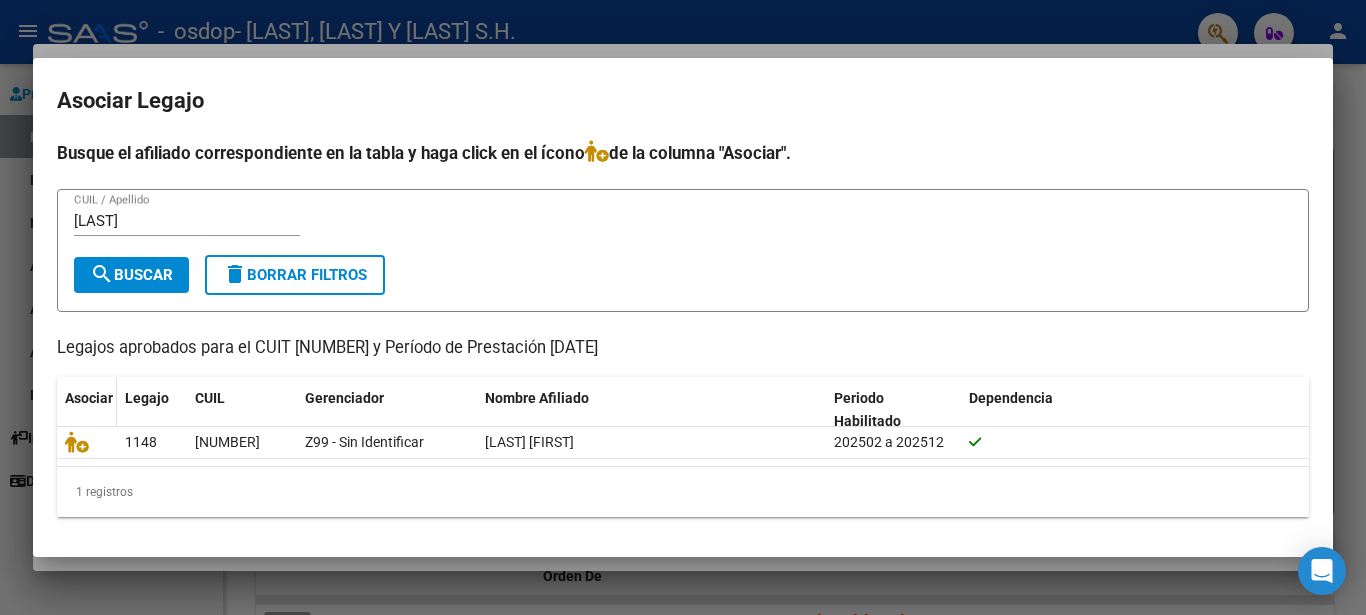 click on "Asociar" 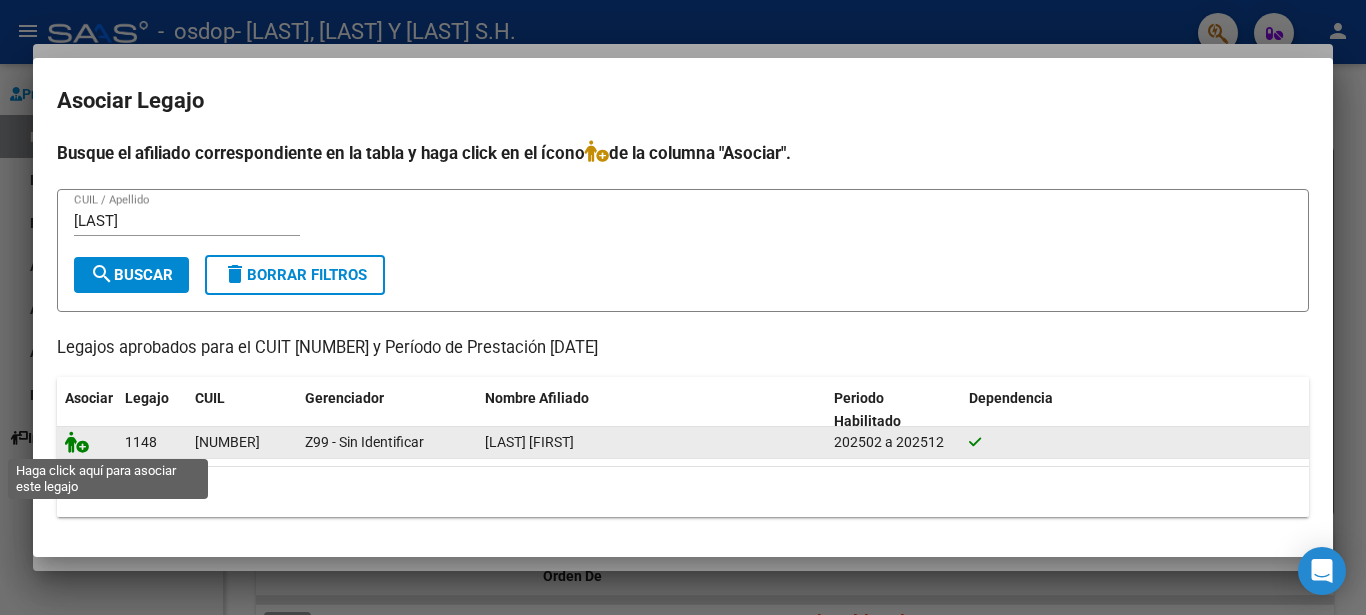 click 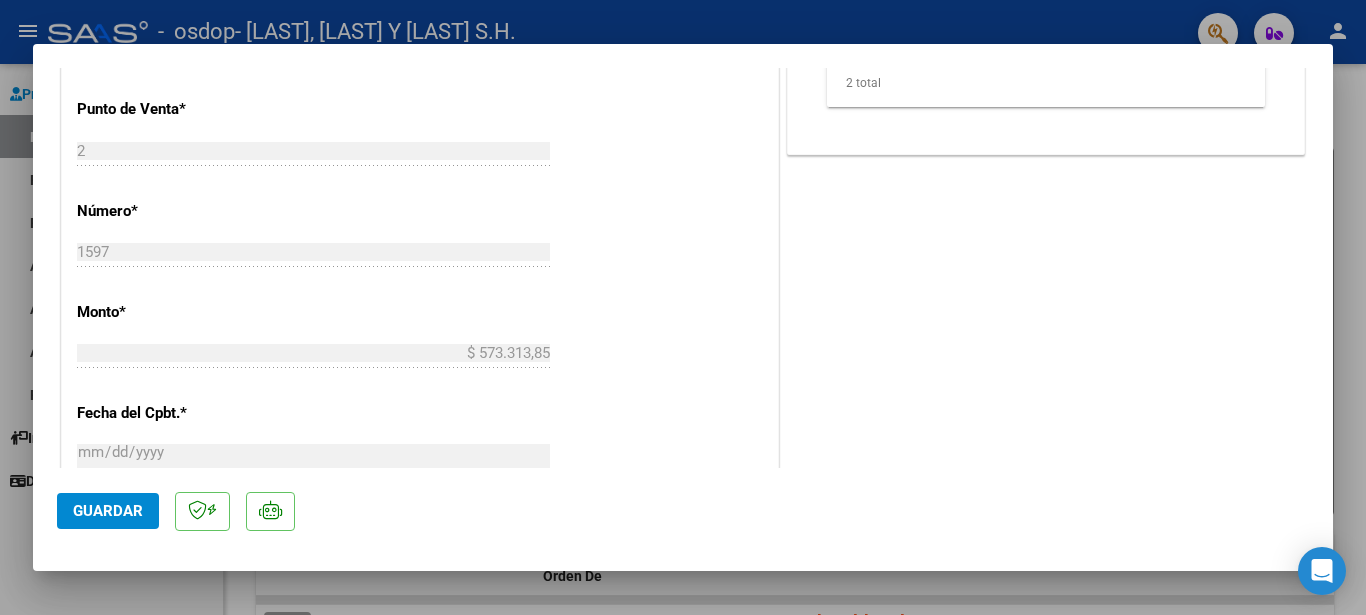 scroll, scrollTop: 972, scrollLeft: 0, axis: vertical 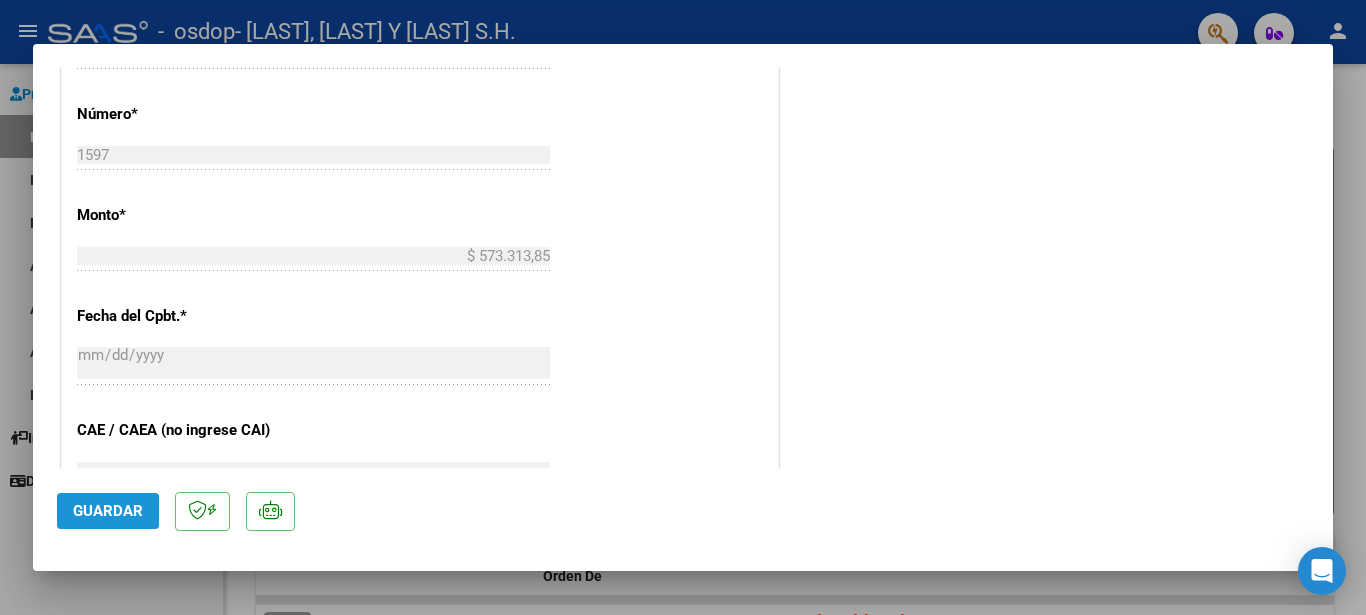 click on "Guardar" 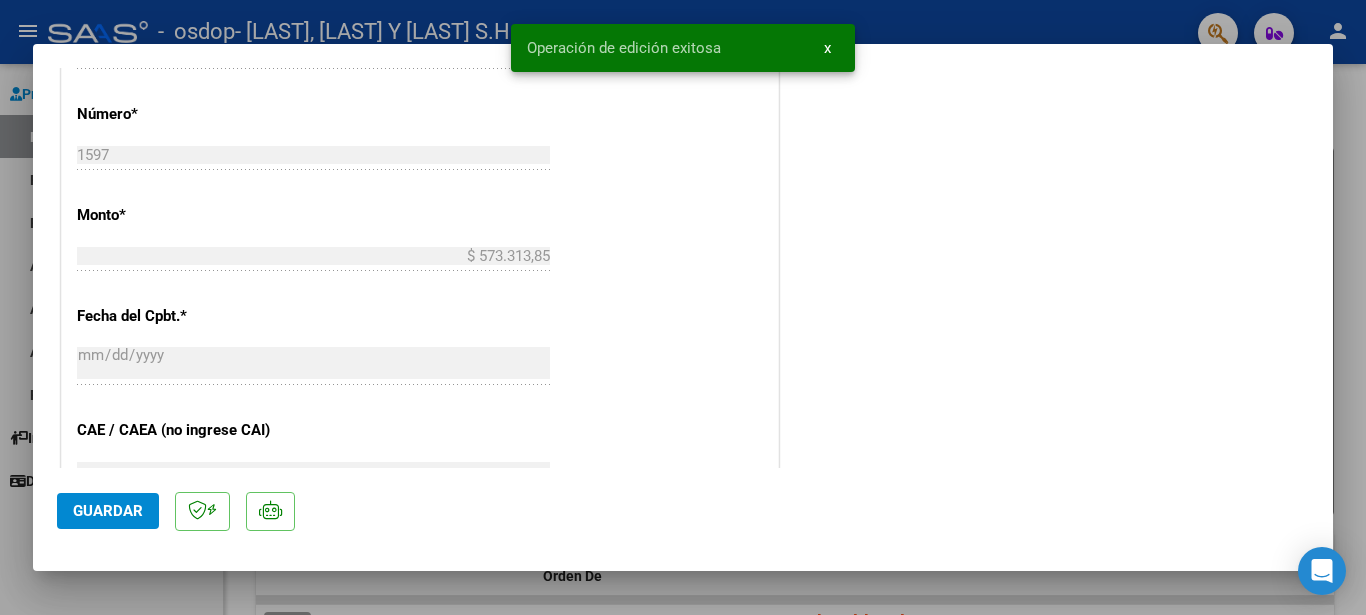 click on "x" at bounding box center [827, 48] 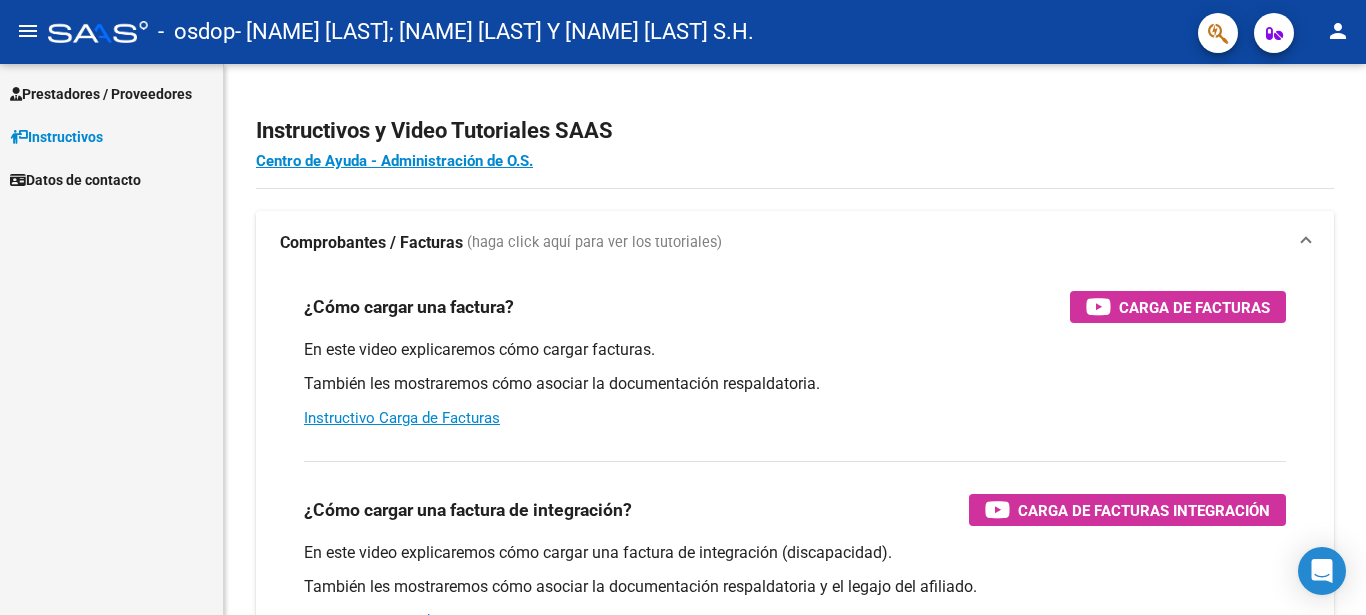 scroll, scrollTop: 0, scrollLeft: 0, axis: both 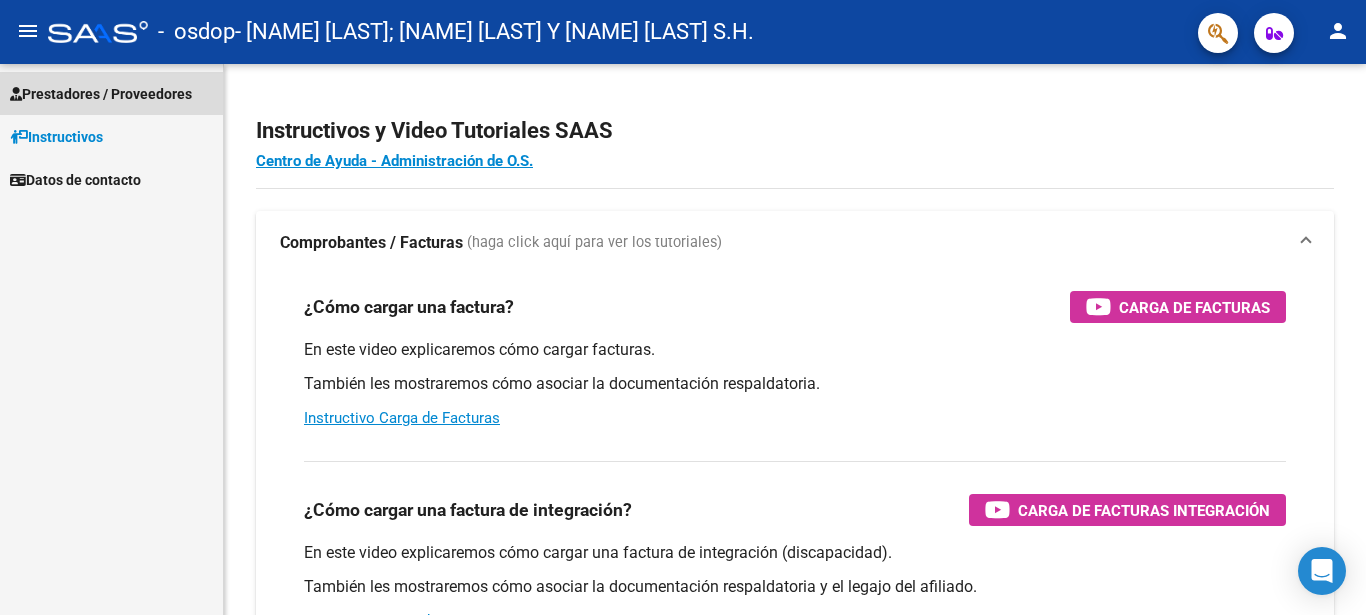 click on "Prestadores / Proveedores" at bounding box center (101, 94) 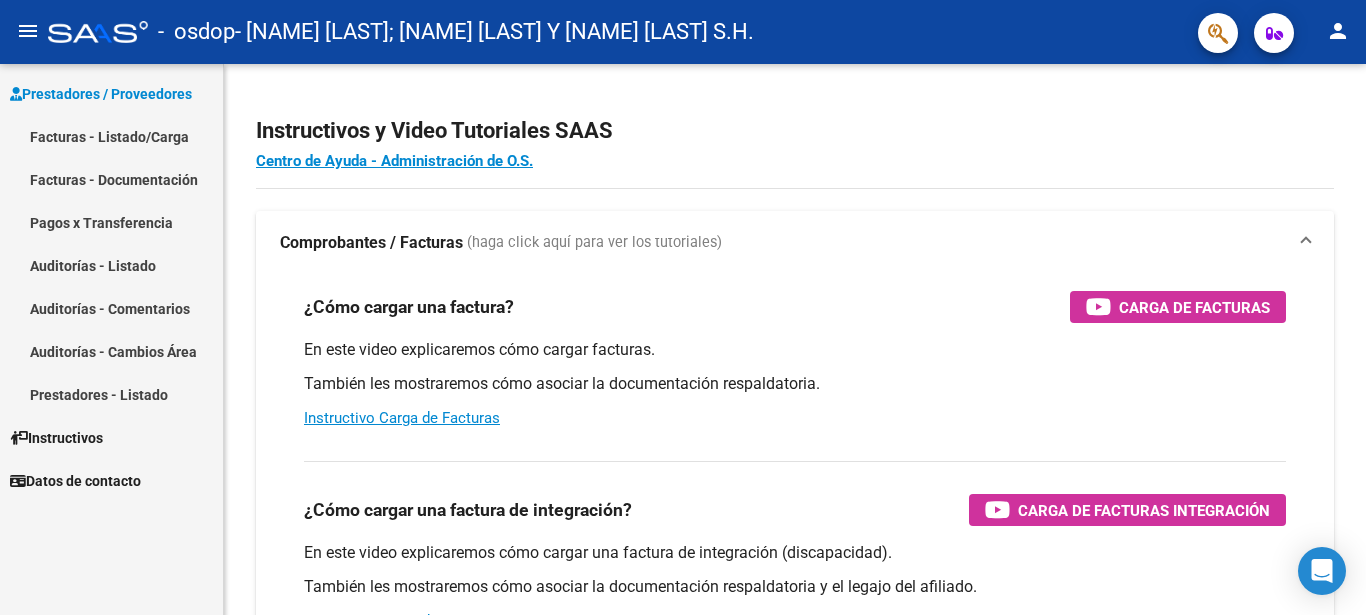 click on "Facturas - Listado/Carga" at bounding box center (111, 136) 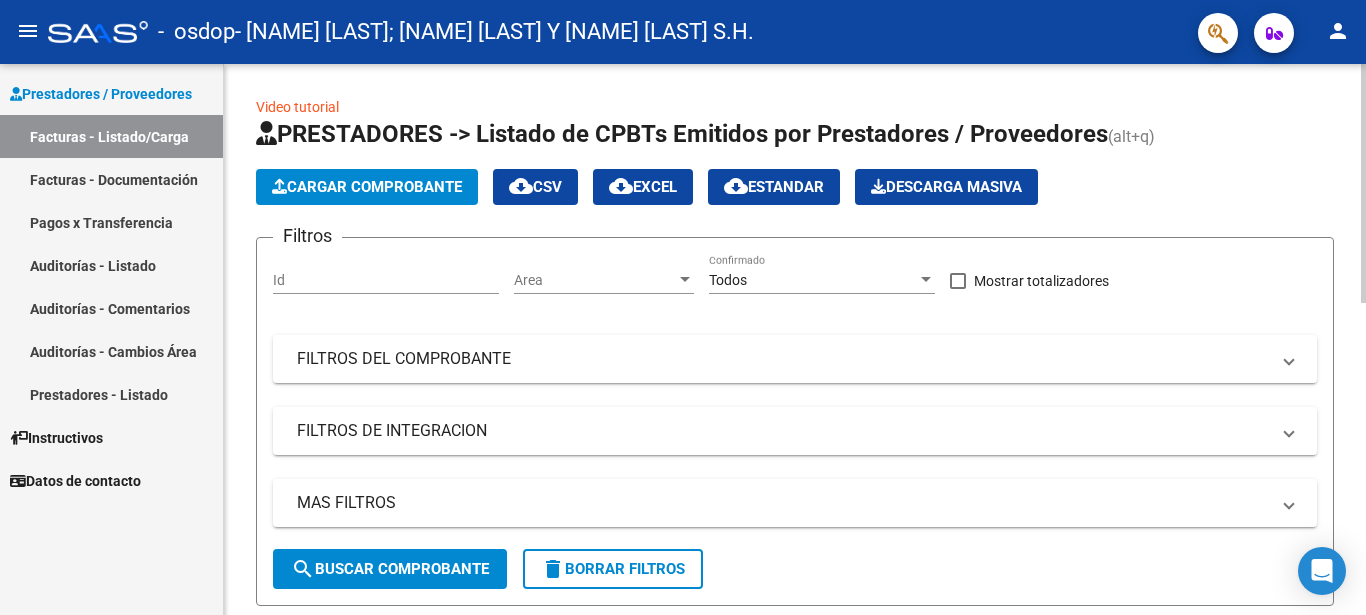scroll, scrollTop: 102, scrollLeft: 0, axis: vertical 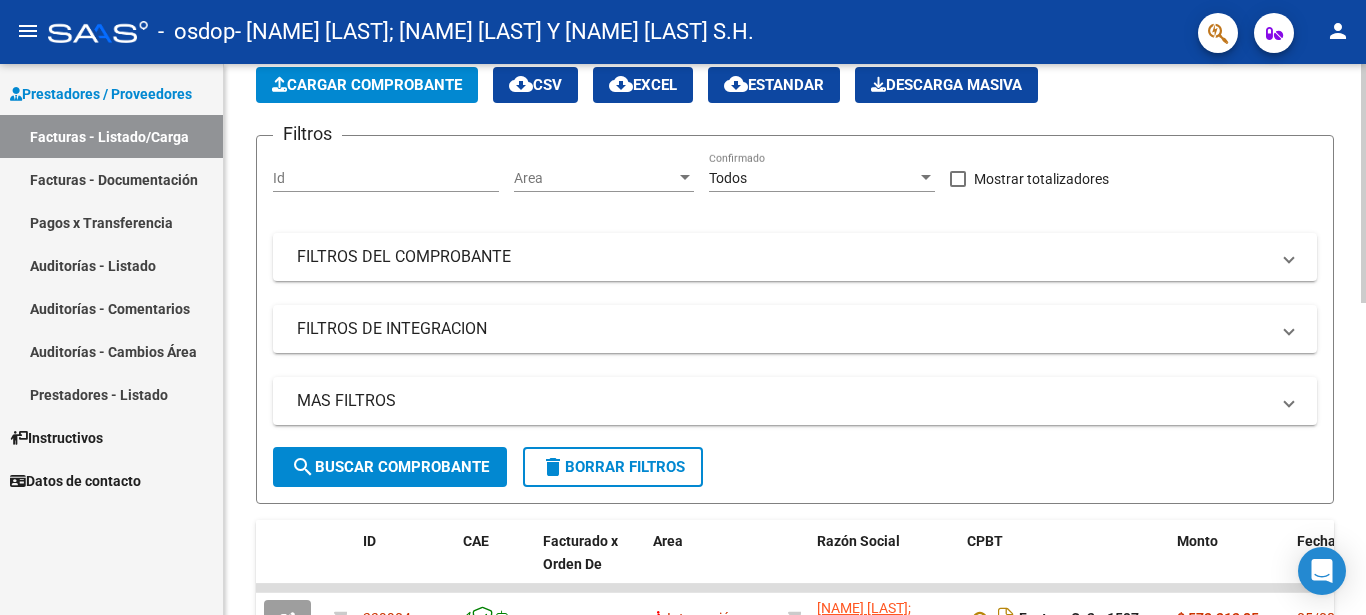 click on "Cargar Comprobante" 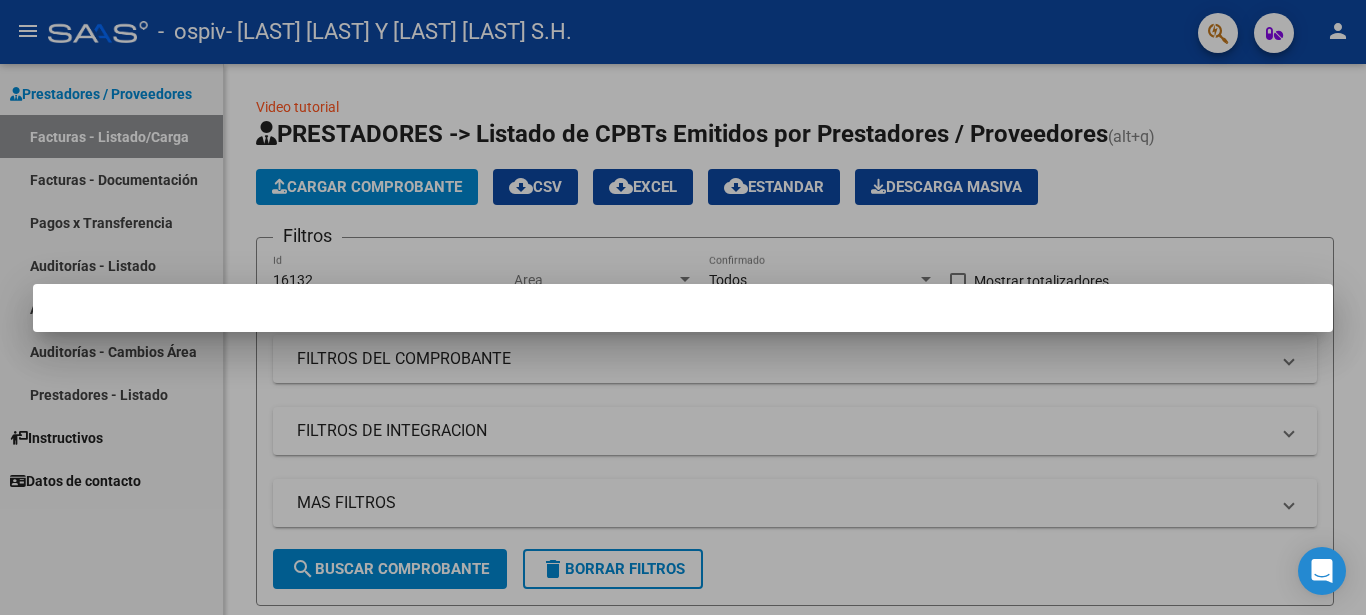 scroll, scrollTop: 0, scrollLeft: 0, axis: both 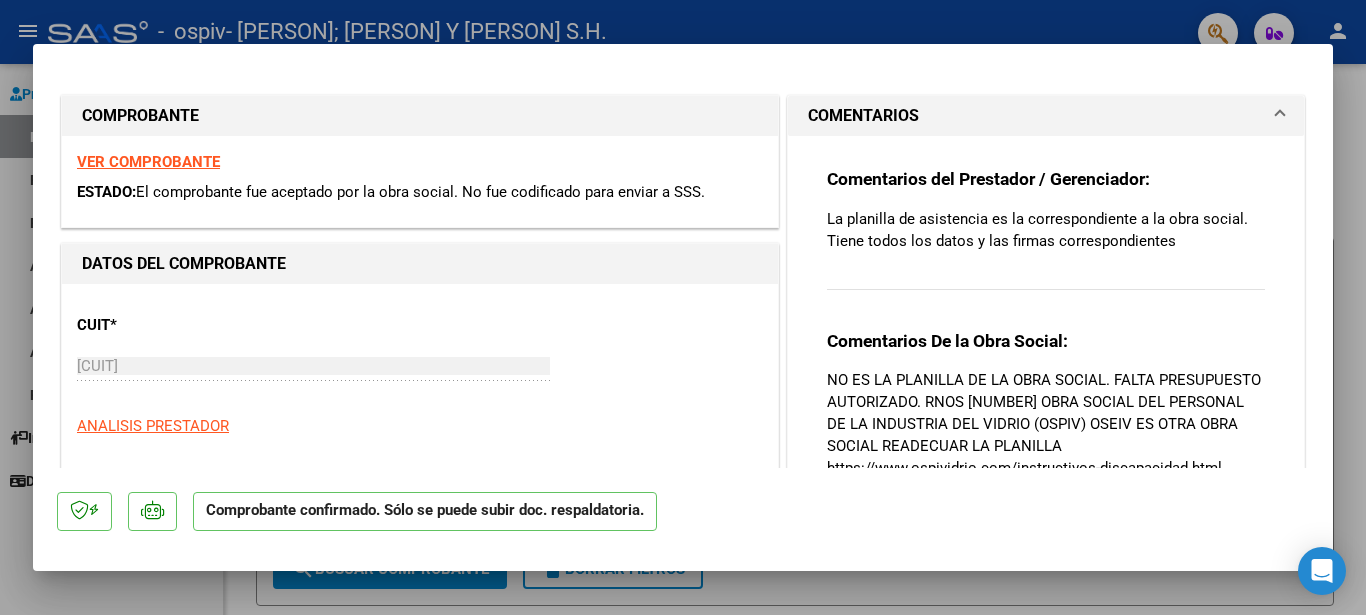 click on "COMPROBANTE" at bounding box center (420, 116) 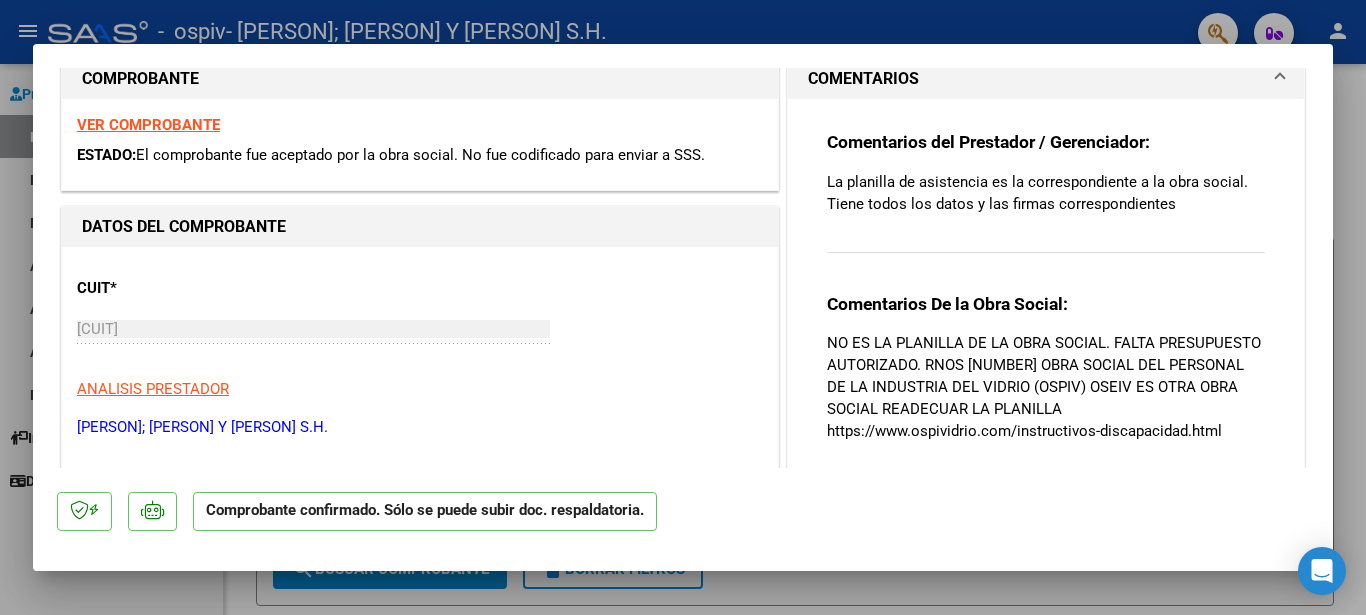 scroll, scrollTop: 0, scrollLeft: 0, axis: both 